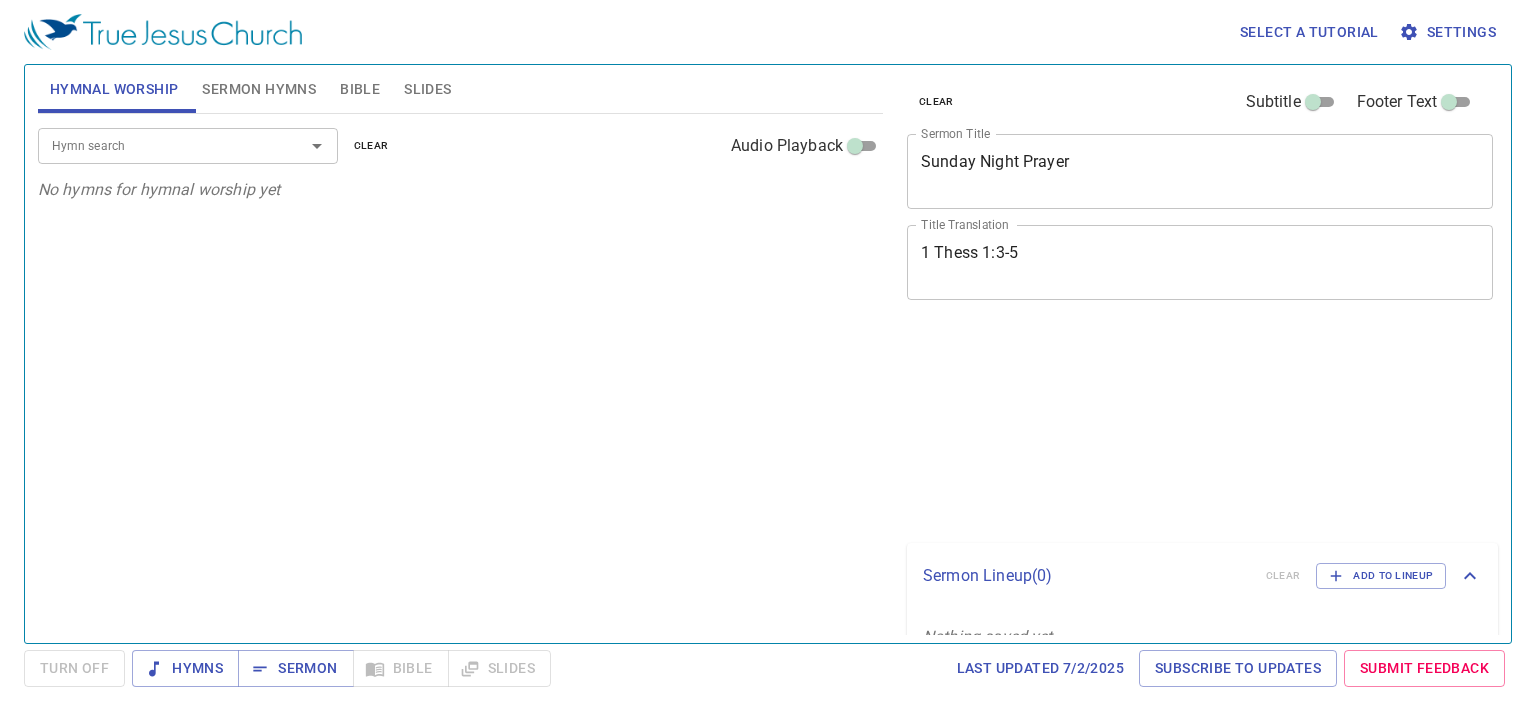 scroll, scrollTop: 0, scrollLeft: 0, axis: both 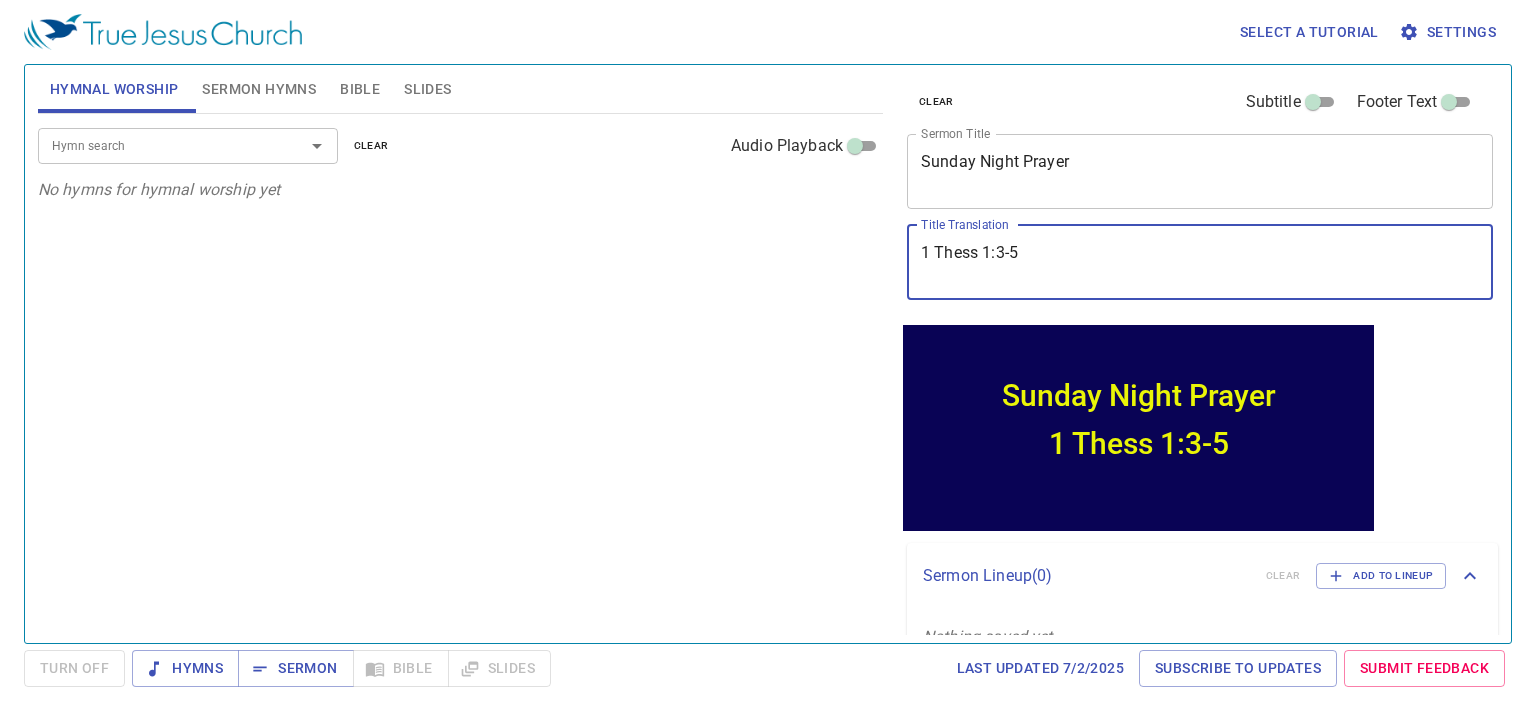 drag, startPoint x: 1033, startPoint y: 255, endPoint x: 908, endPoint y: 255, distance: 125 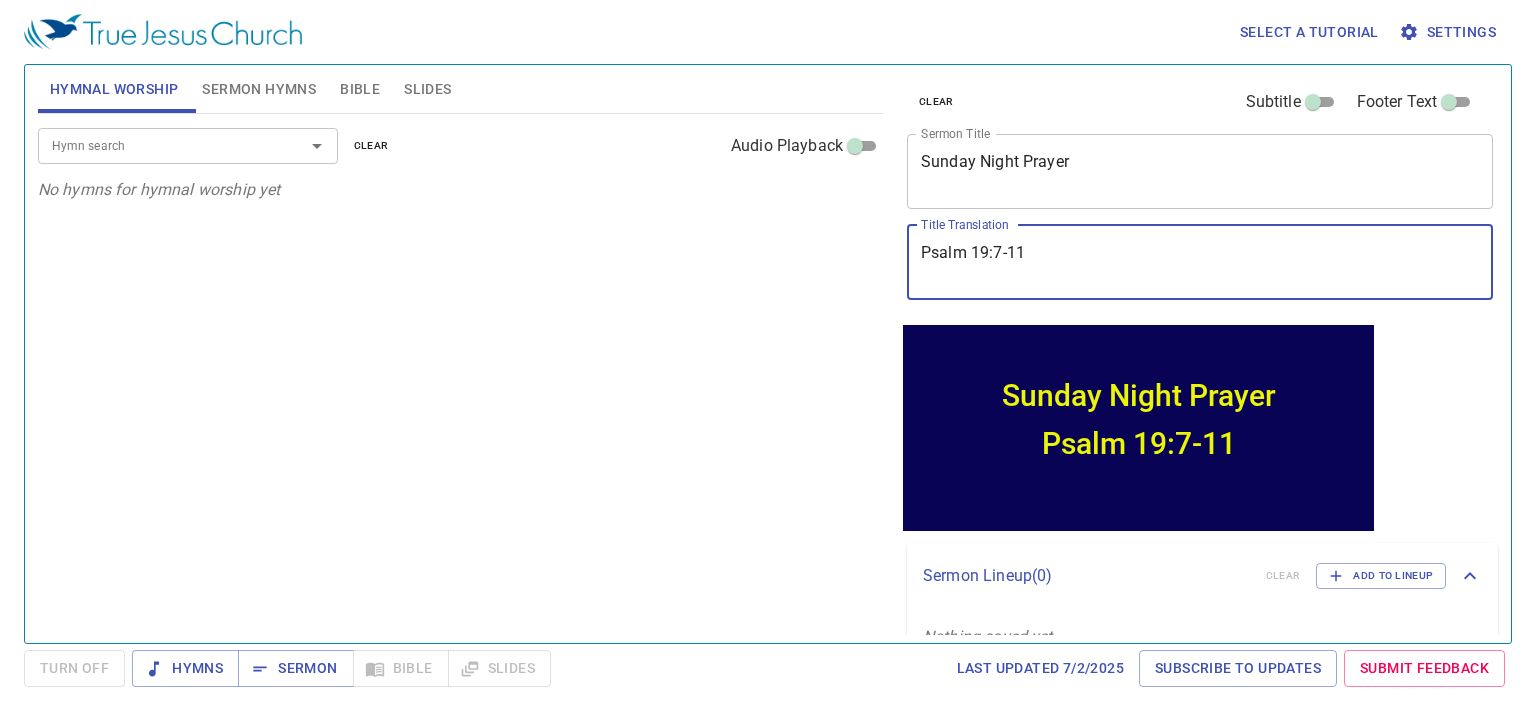 type on "Psalm 19:7-11" 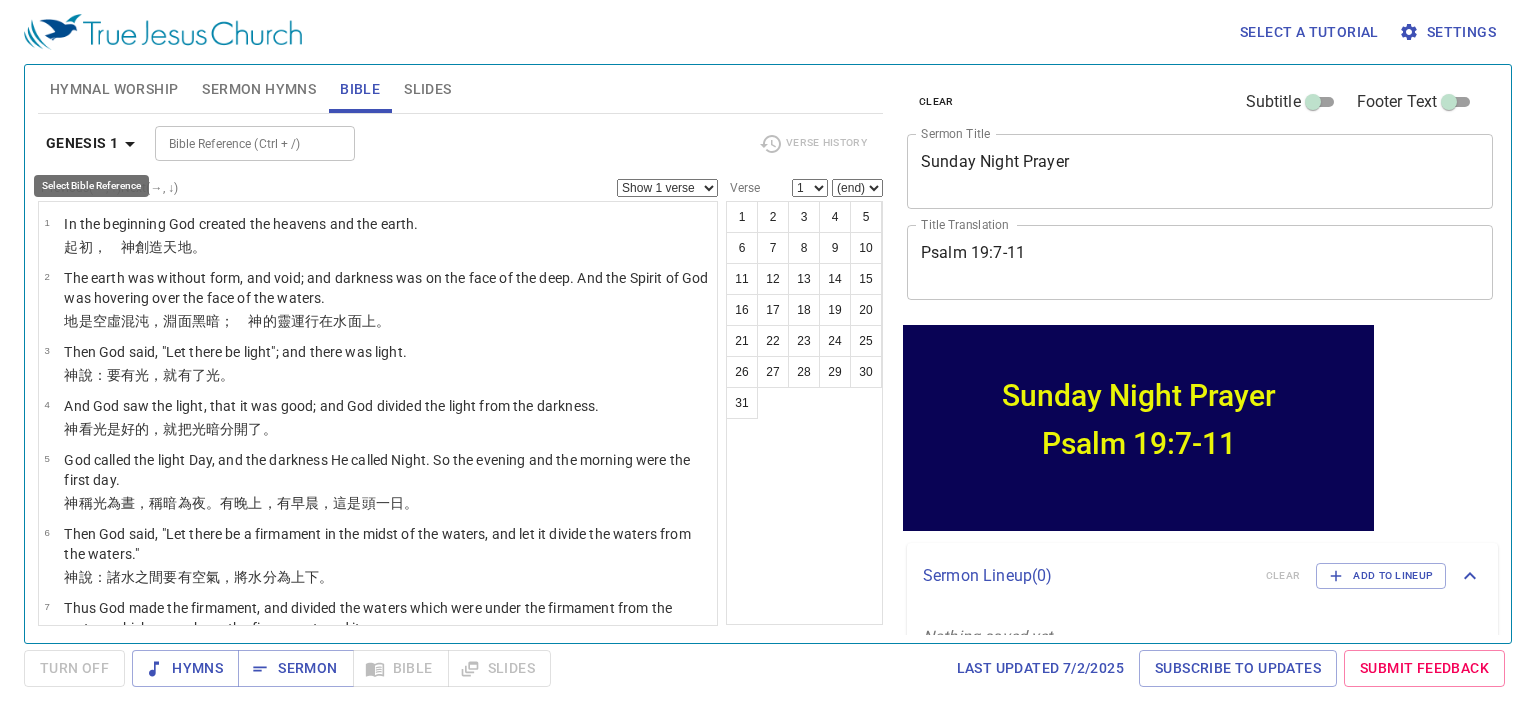 click on "Genesis 1" at bounding box center [82, 143] 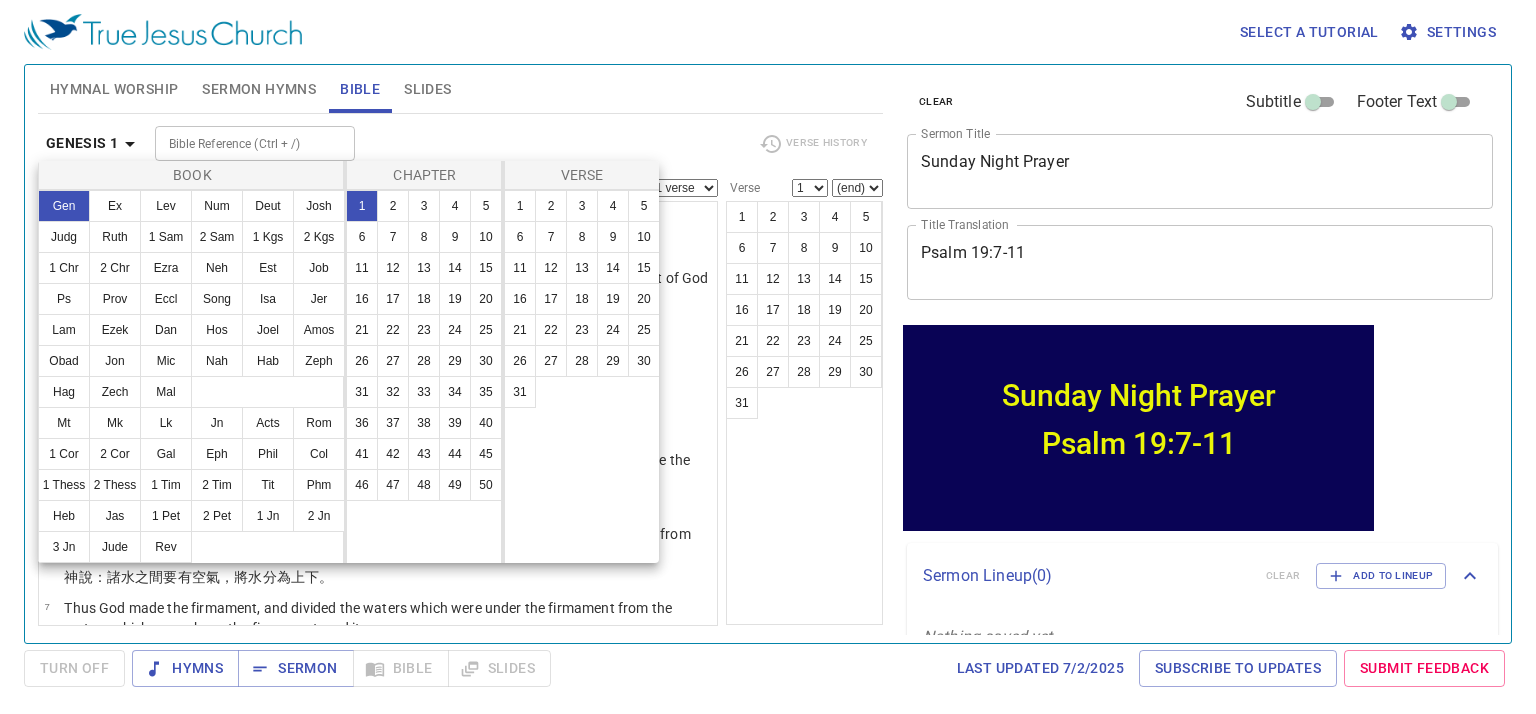 click on "Ps" at bounding box center (64, 299) 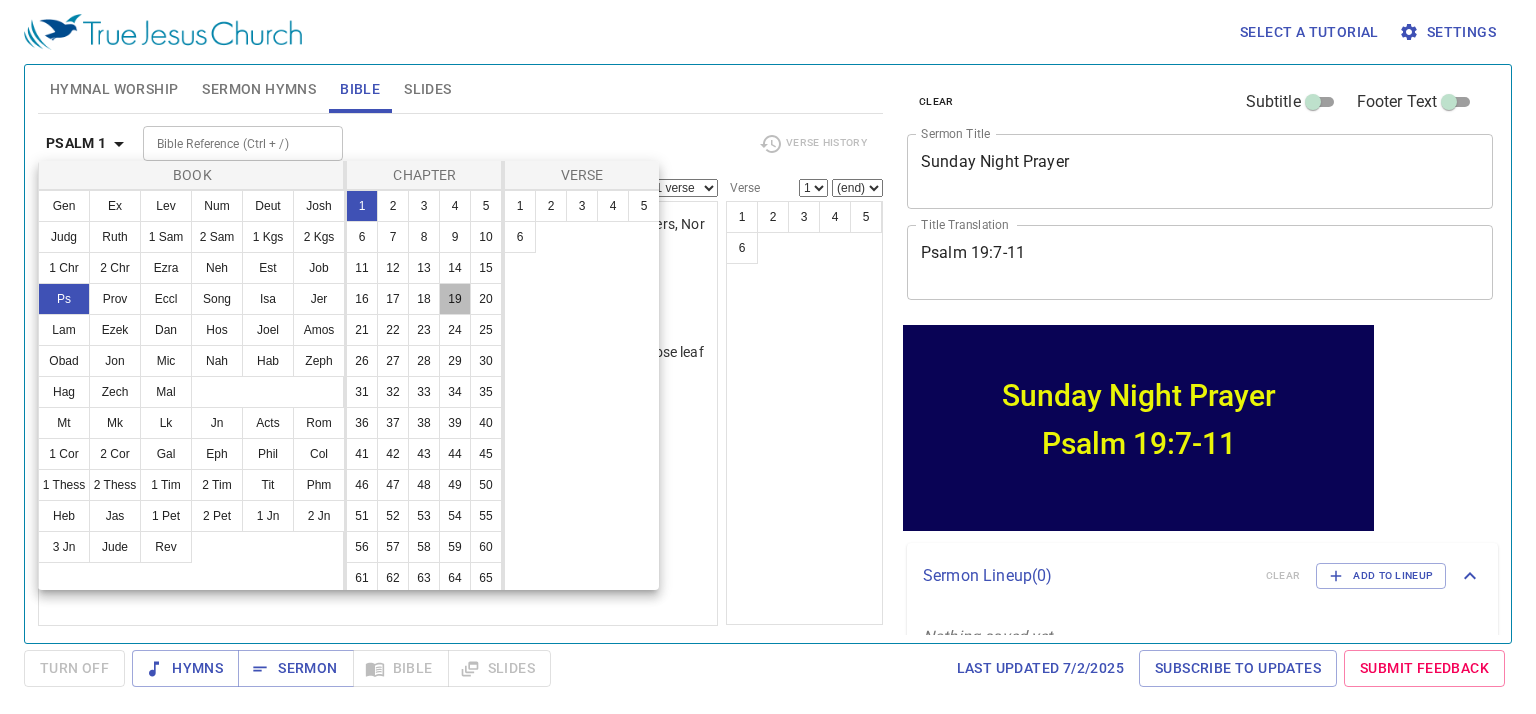 click on "19" at bounding box center [455, 299] 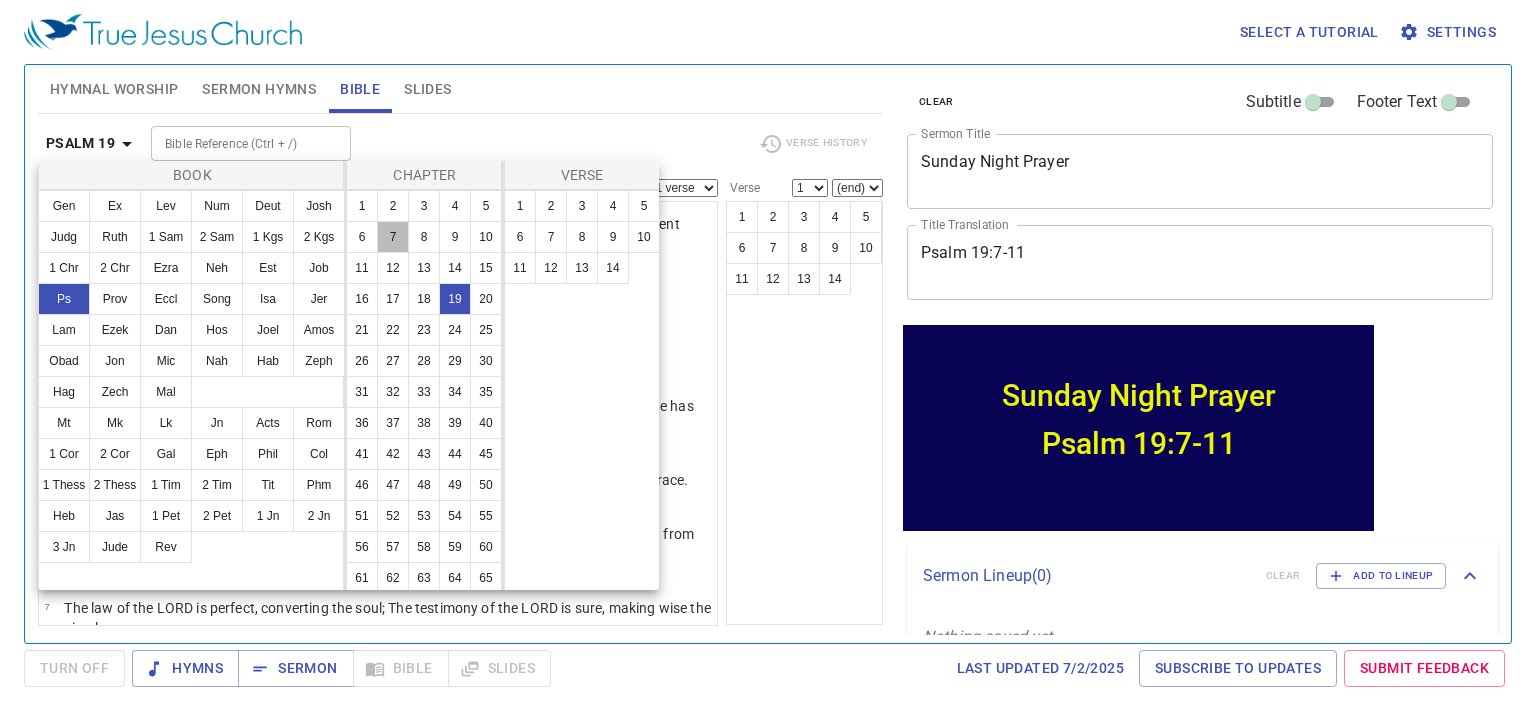 click on "7" at bounding box center [393, 237] 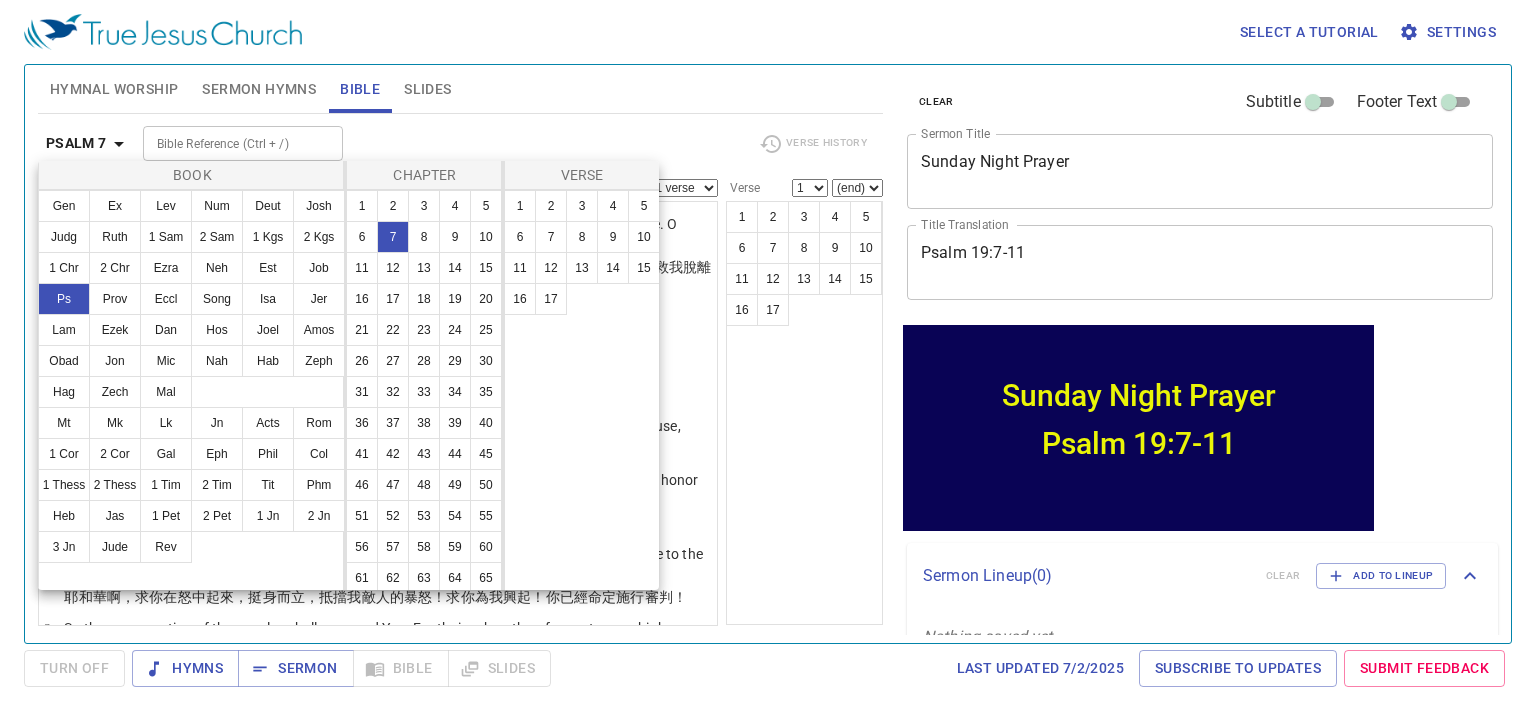 click on "8" at bounding box center (424, 237) 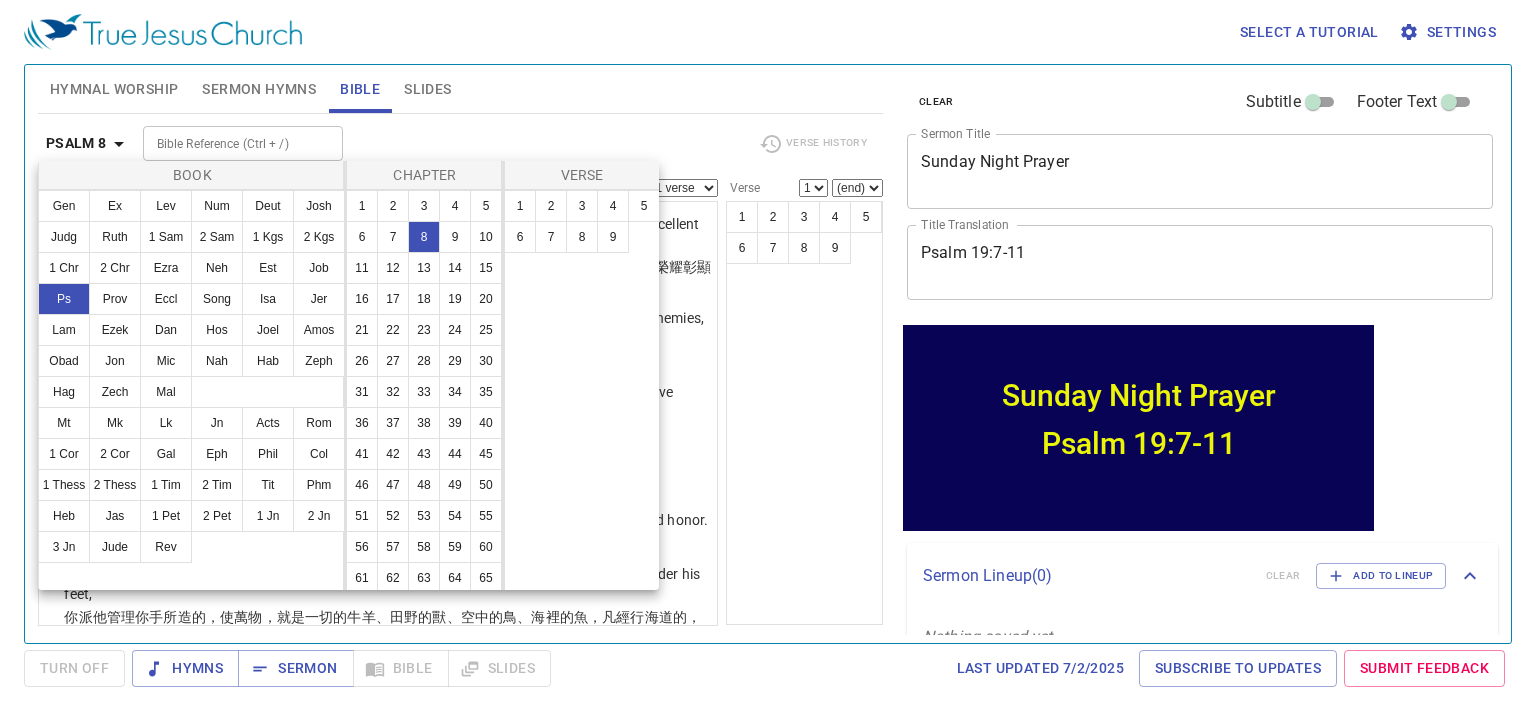 click on "9" at bounding box center (455, 237) 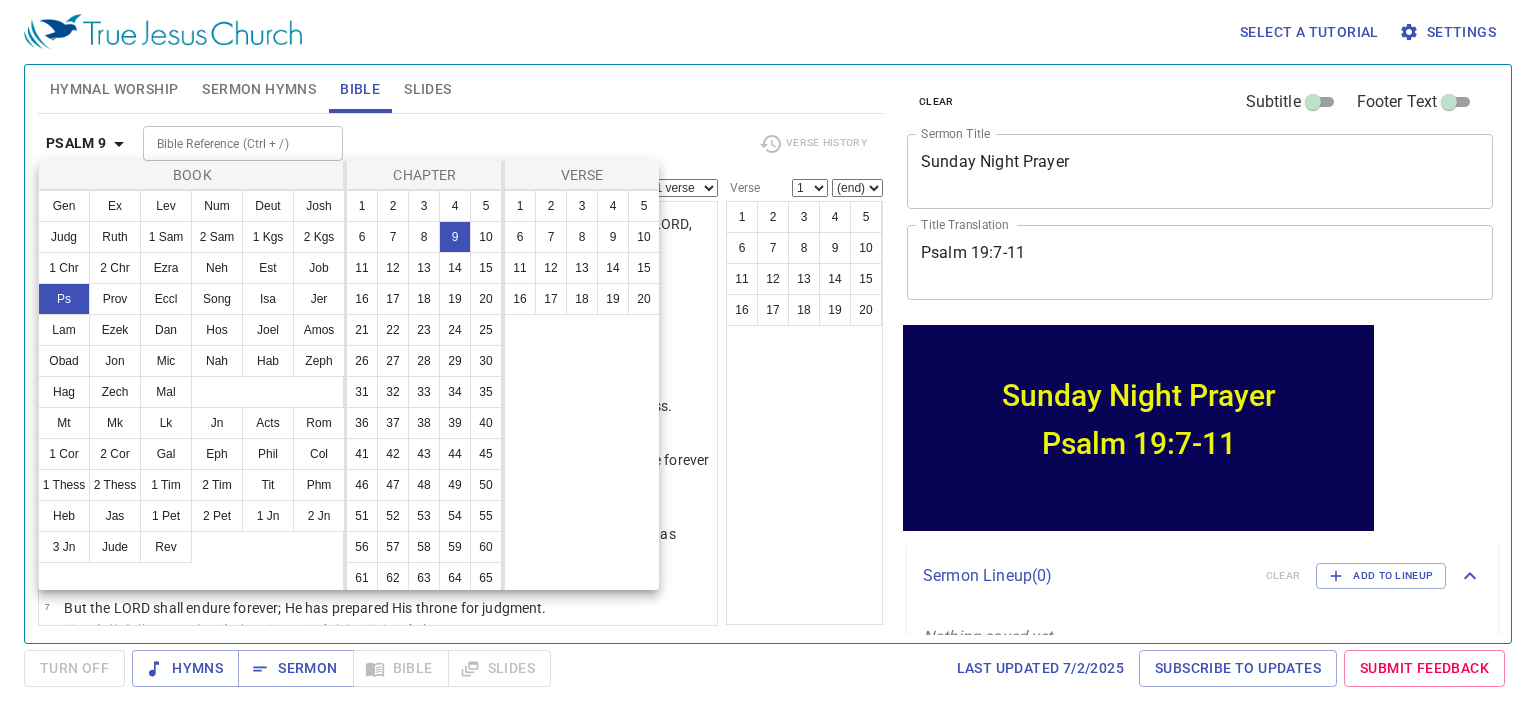 click on "10" at bounding box center [486, 237] 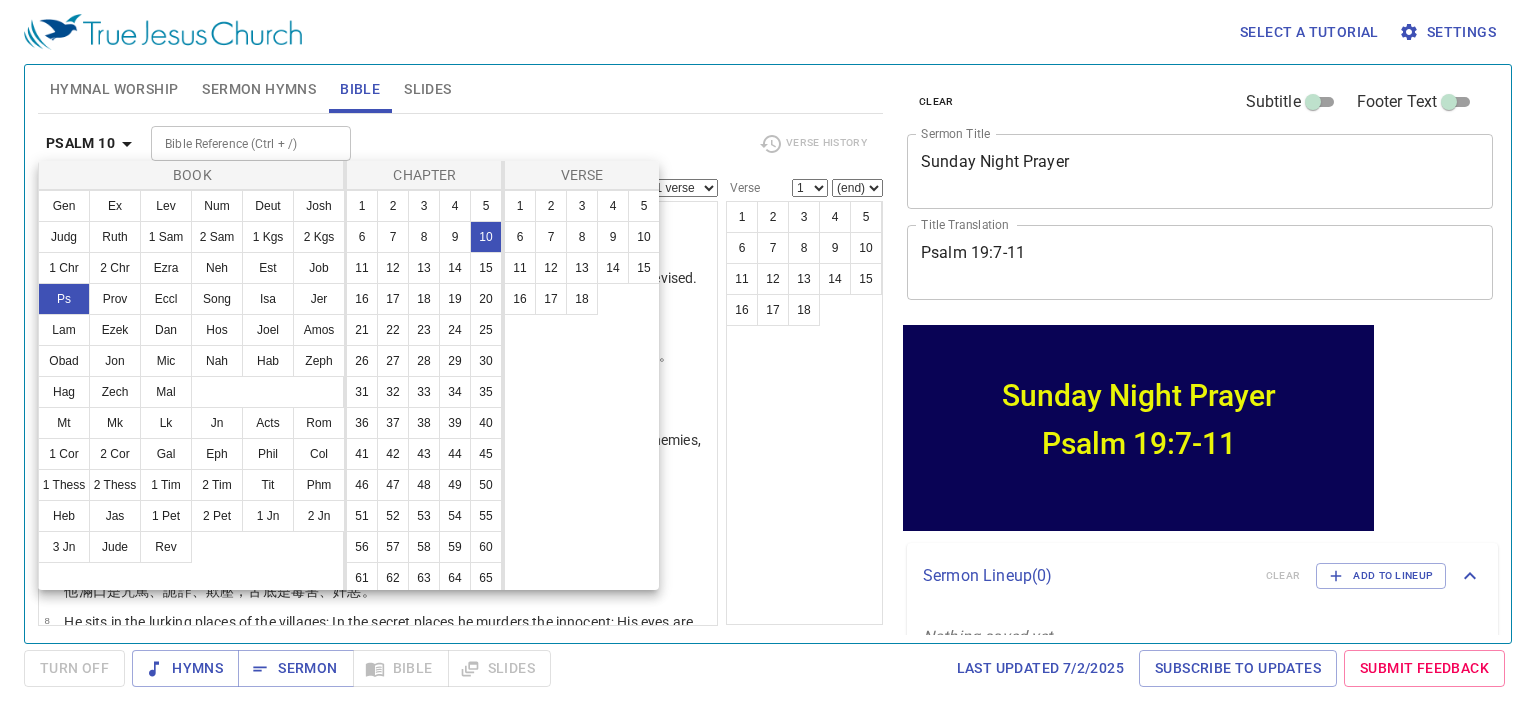 click on "11" at bounding box center (362, 268) 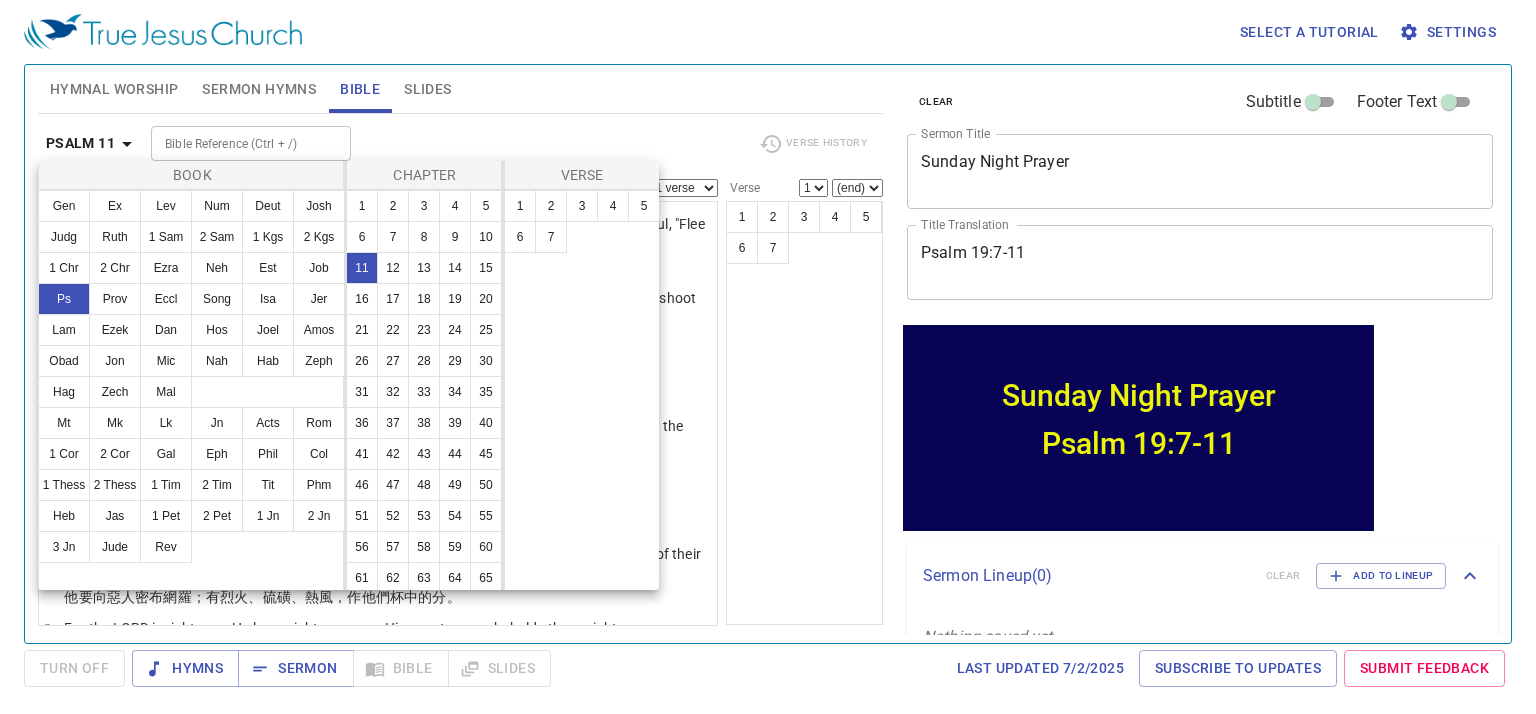 click on "7" at bounding box center (393, 237) 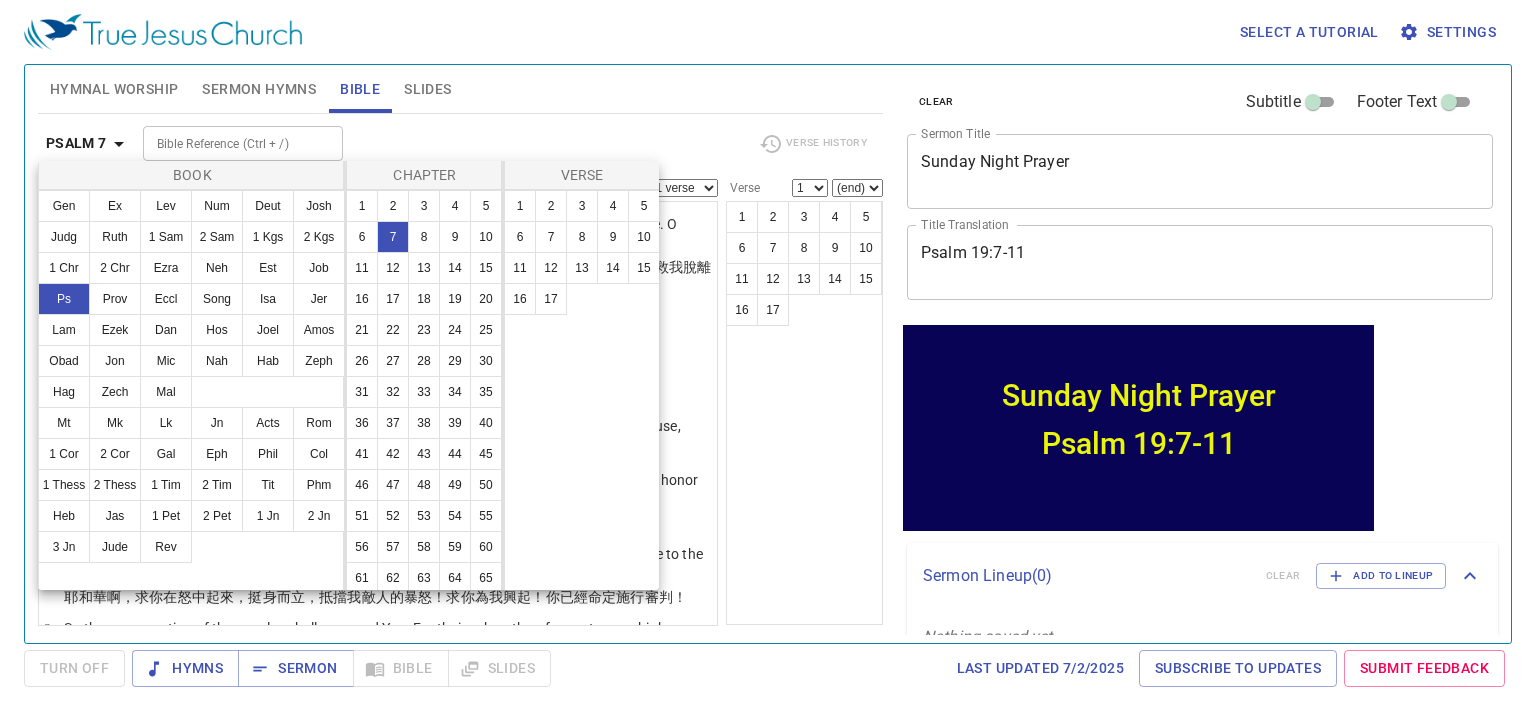 click on "19" at bounding box center (455, 299) 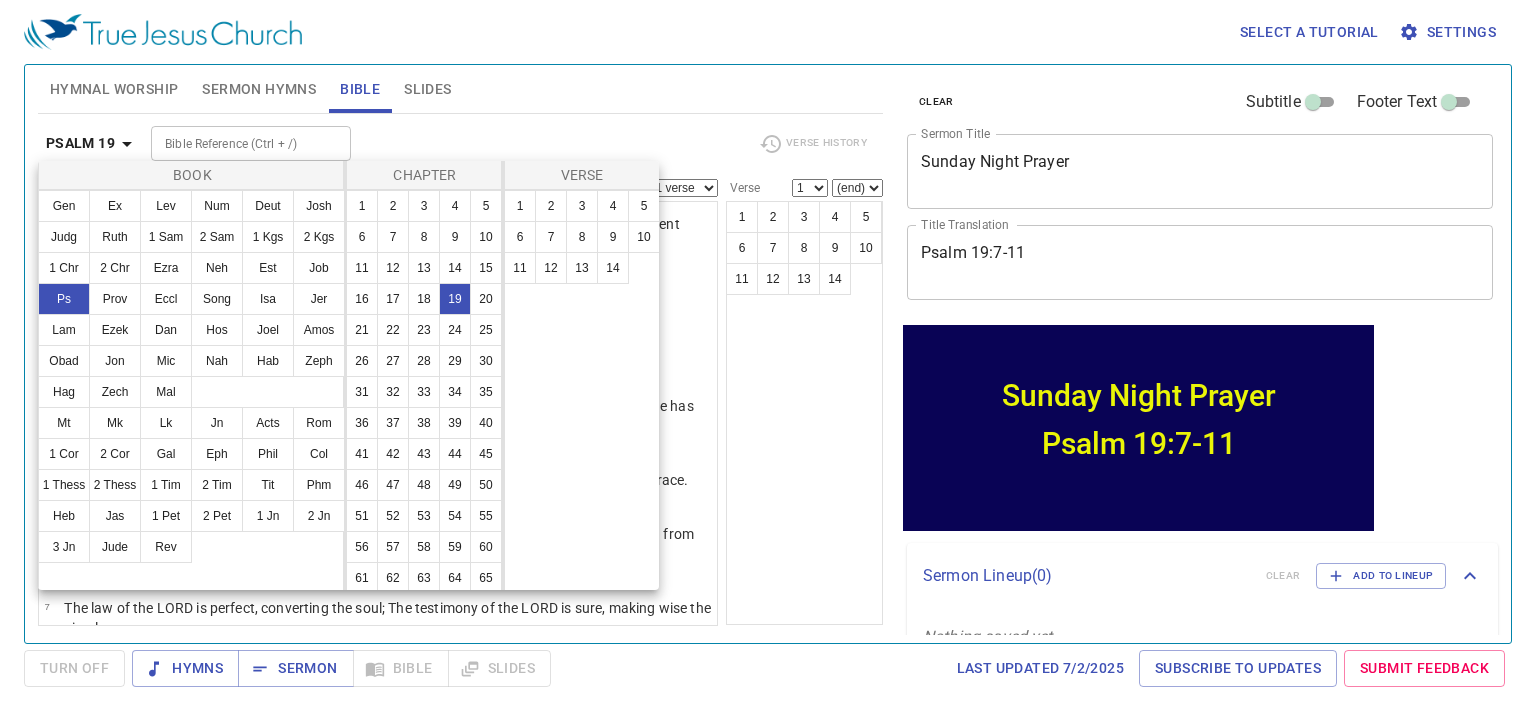 click on "7" at bounding box center [551, 237] 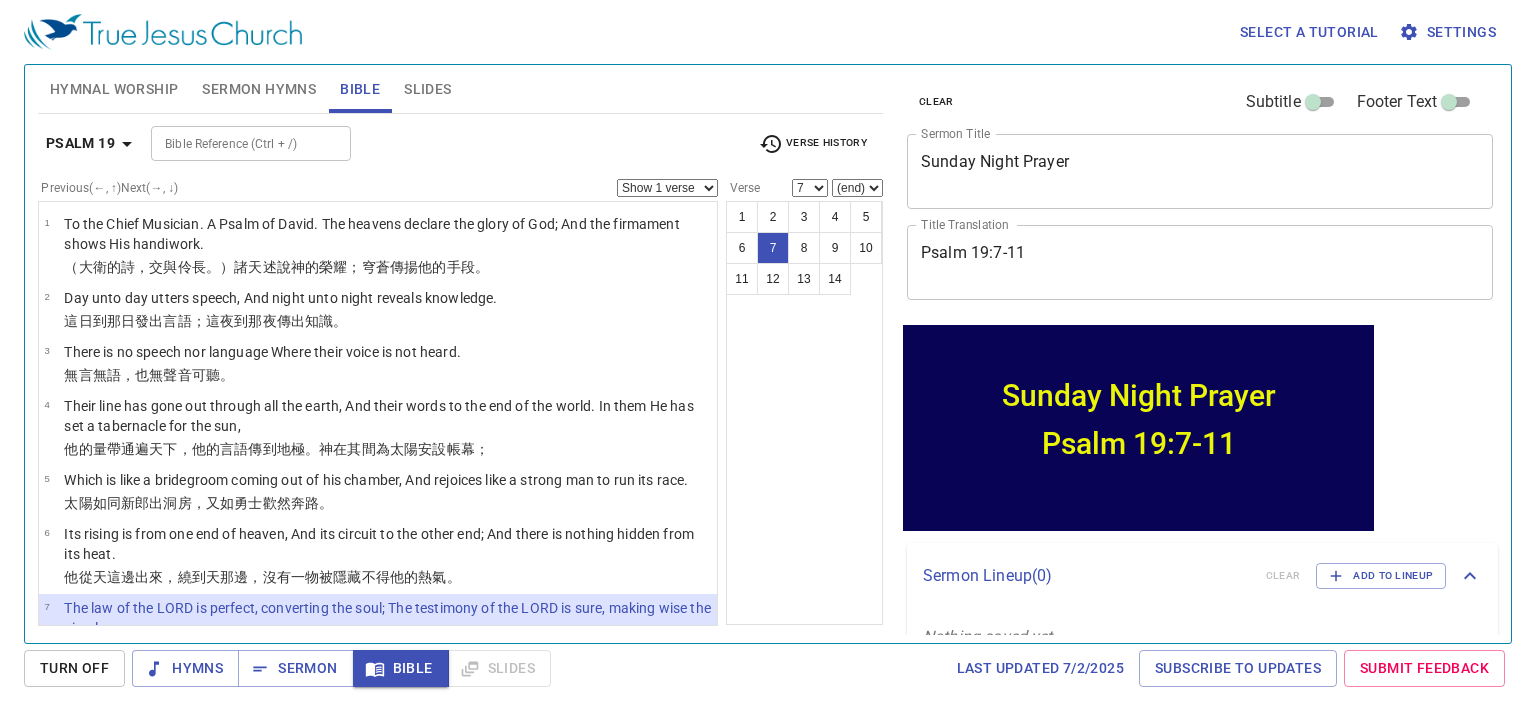 scroll, scrollTop: 237, scrollLeft: 0, axis: vertical 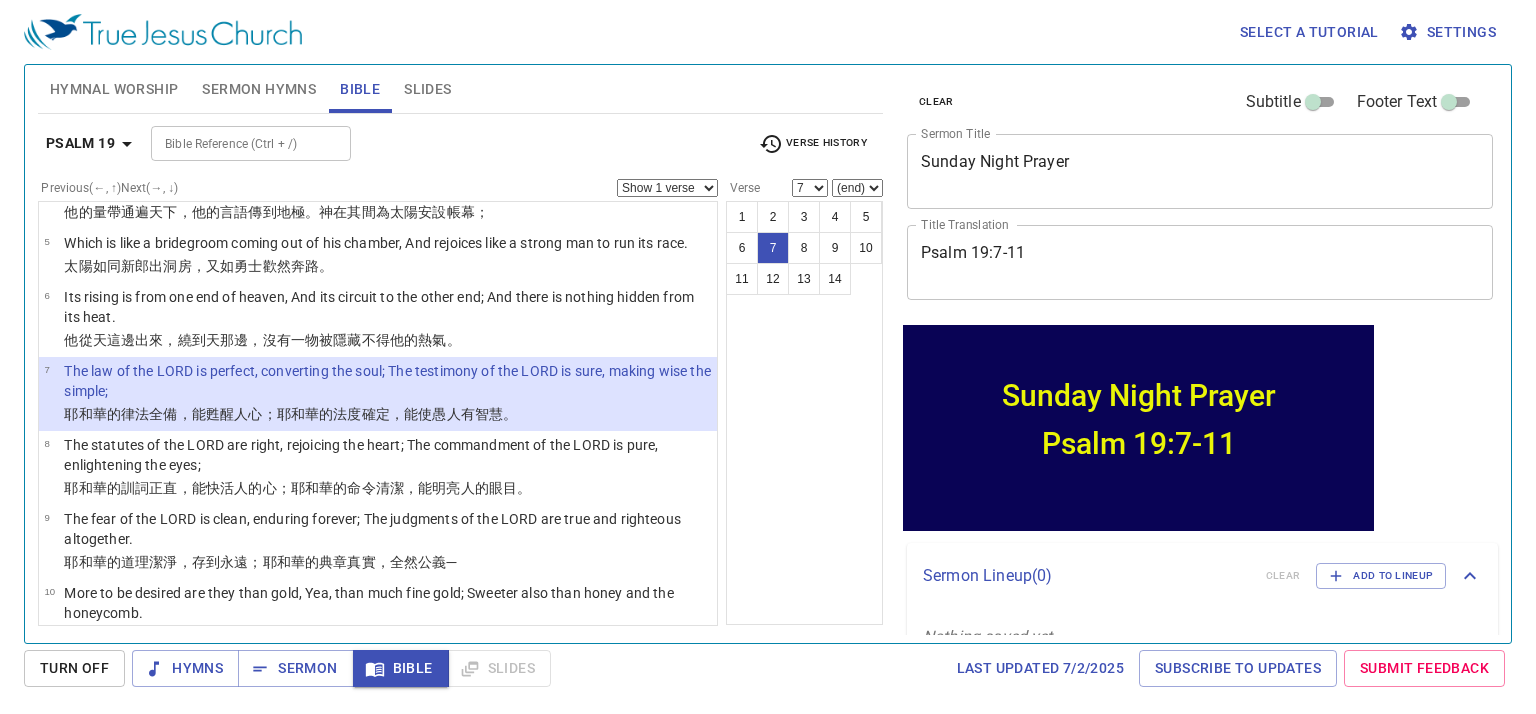 click on "Sermon" at bounding box center [295, 668] 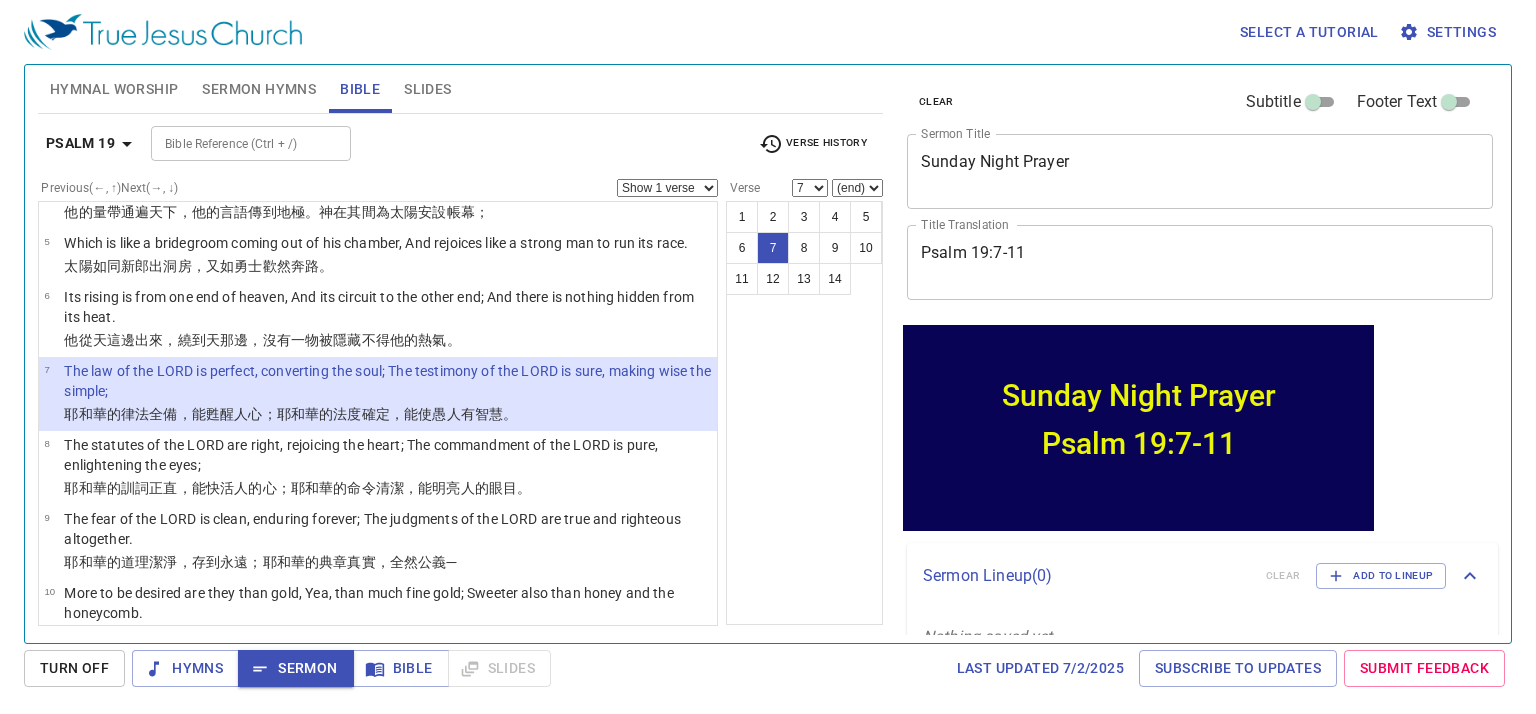 click on "8" at bounding box center (804, 248) 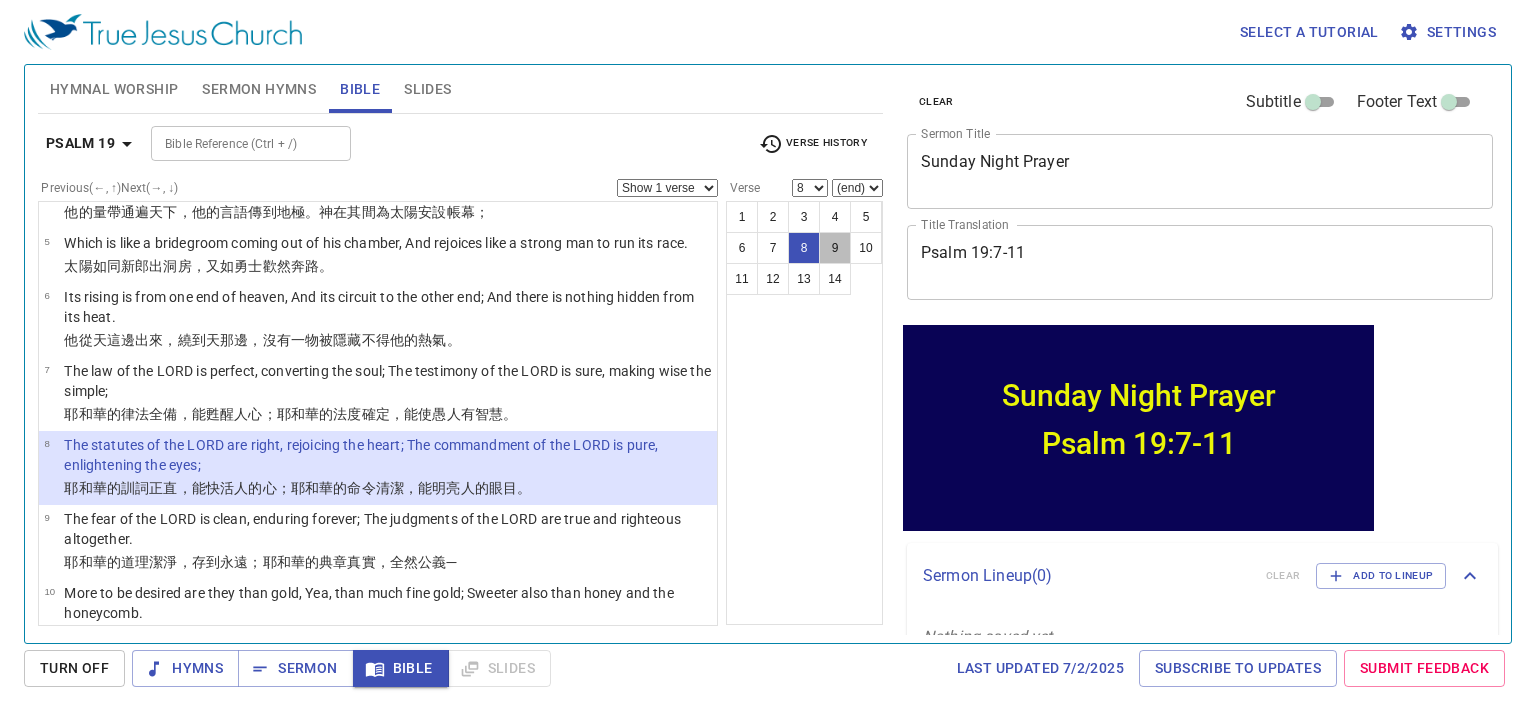click on "9" at bounding box center [835, 248] 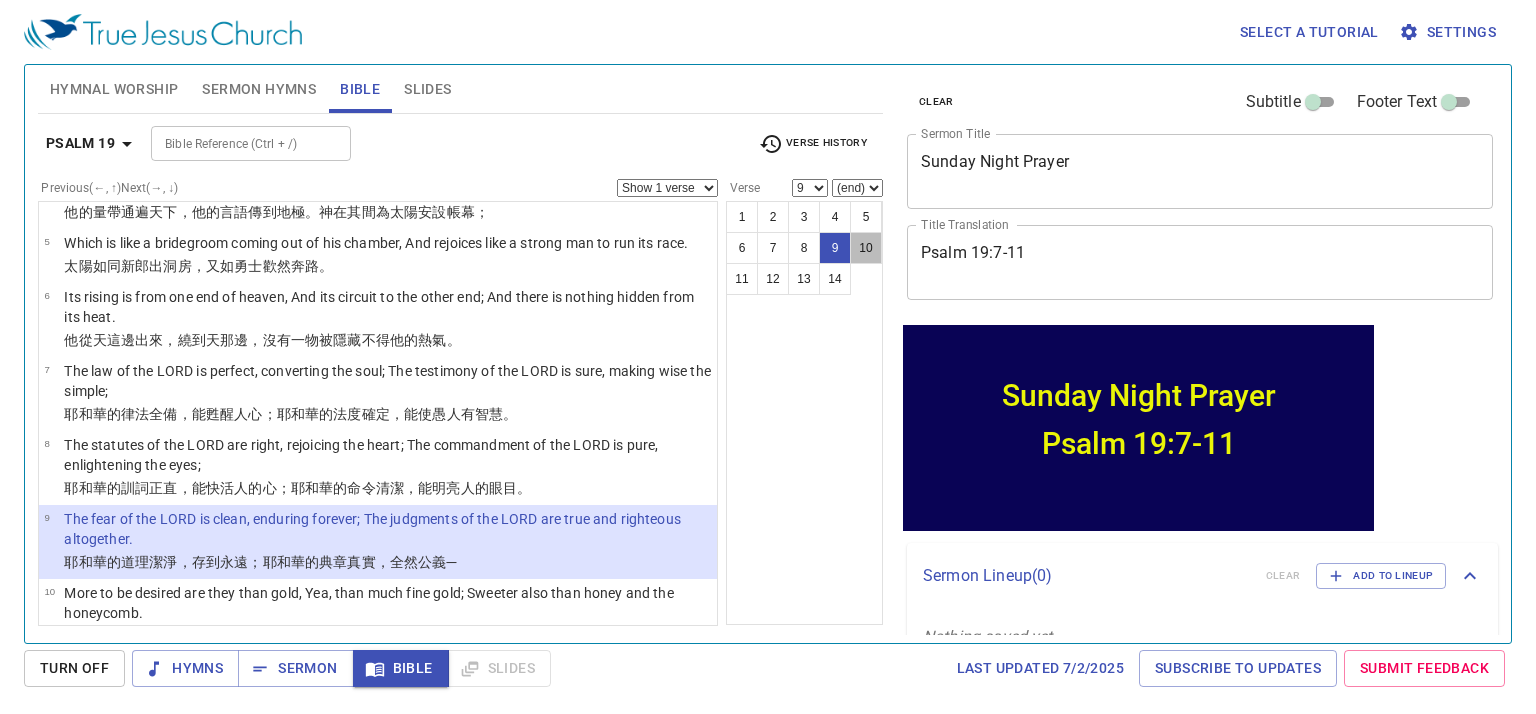 click on "10" at bounding box center [866, 248] 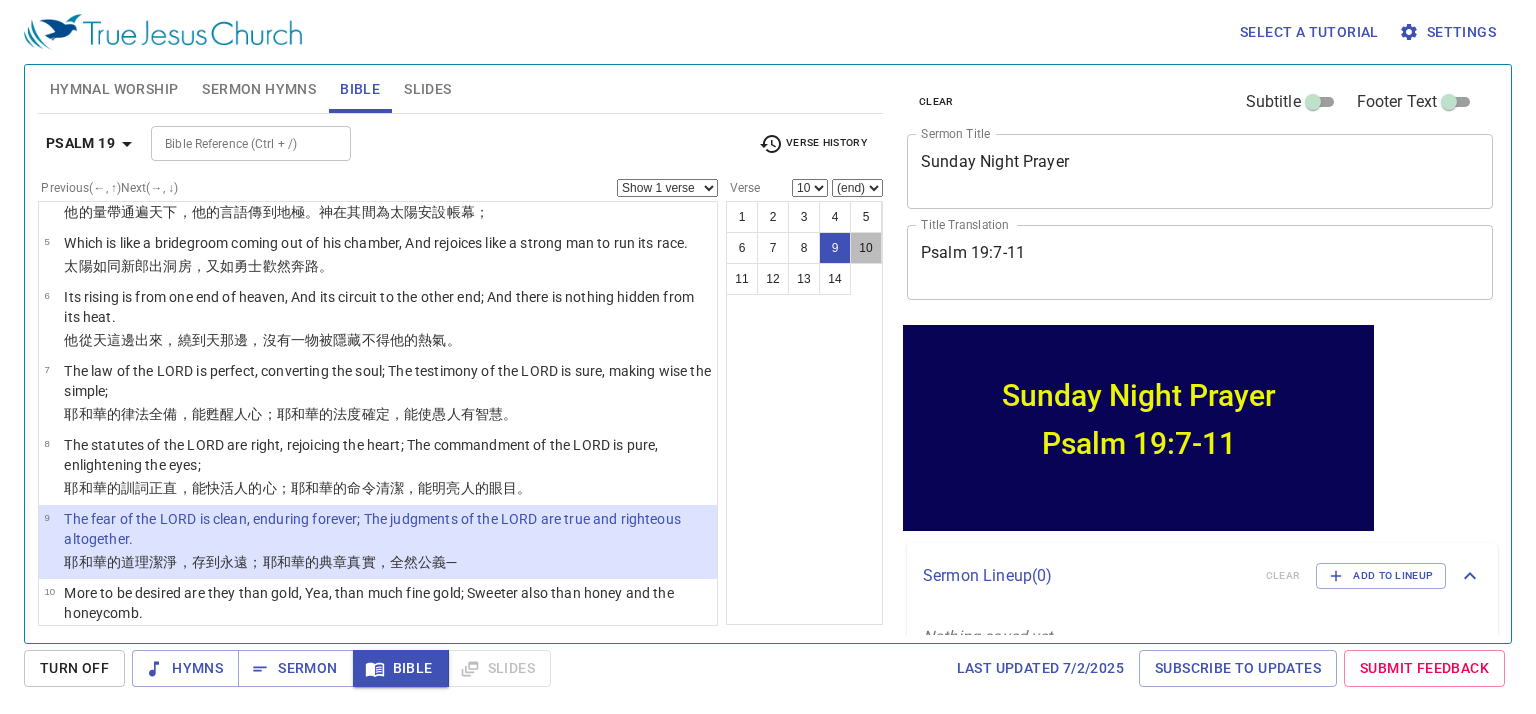 scroll, scrollTop: 460, scrollLeft: 0, axis: vertical 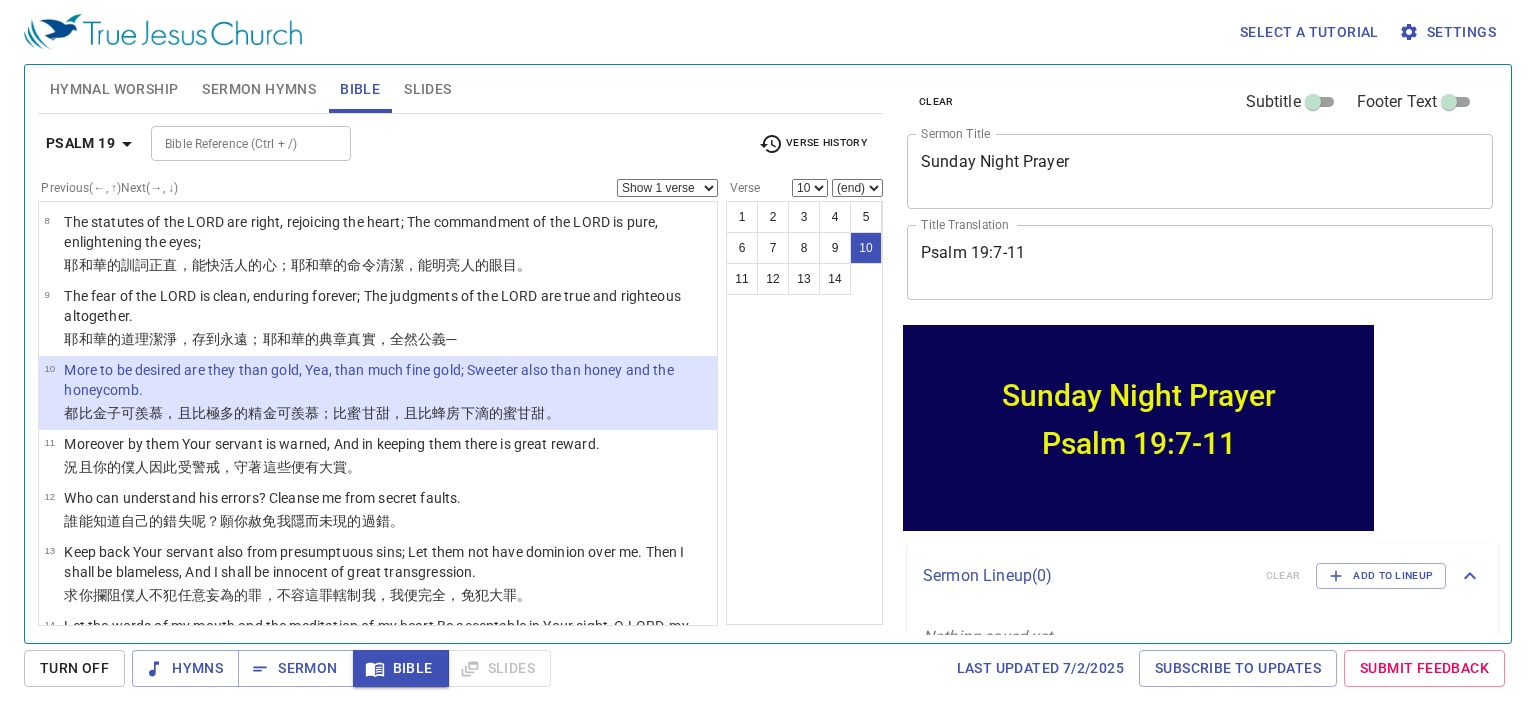 click on "11" at bounding box center [742, 279] 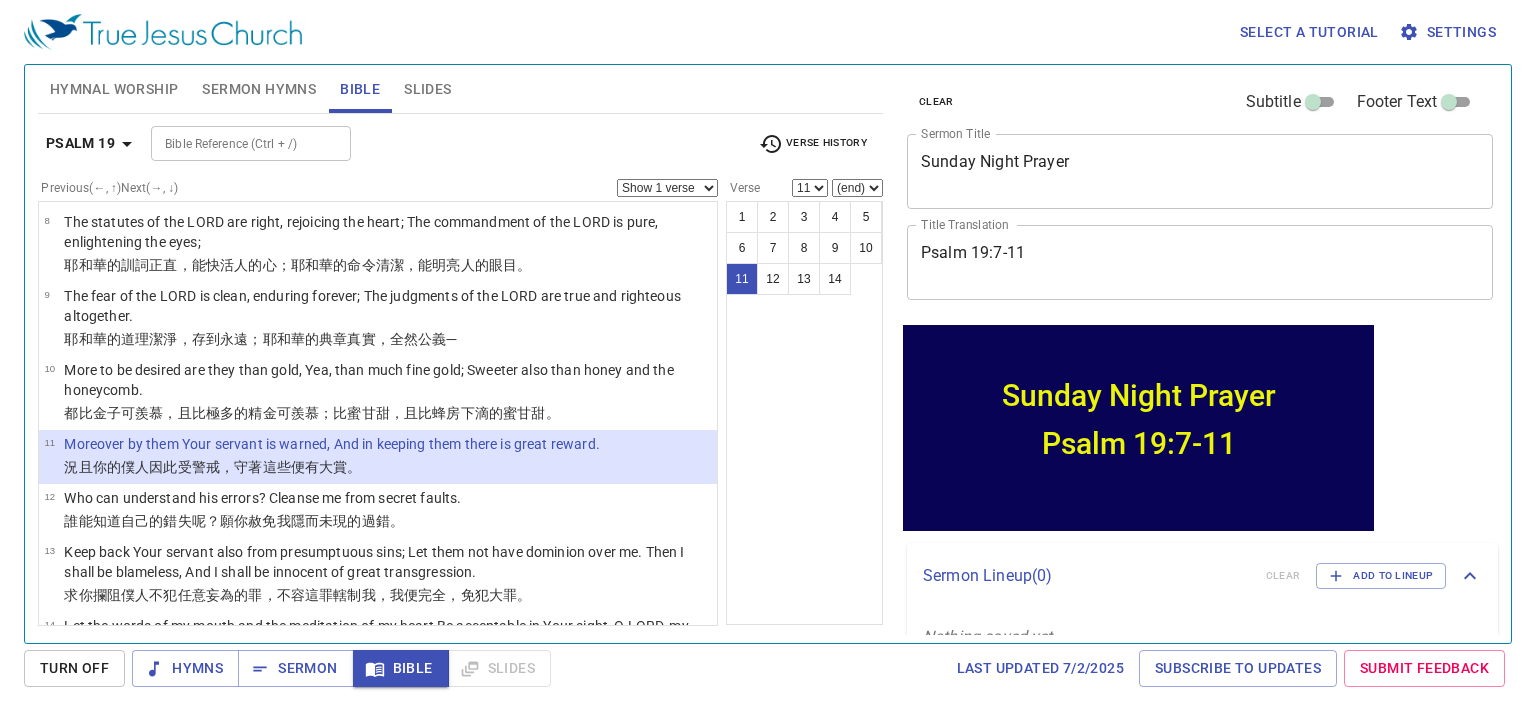 click on "Sermon" at bounding box center [295, 668] 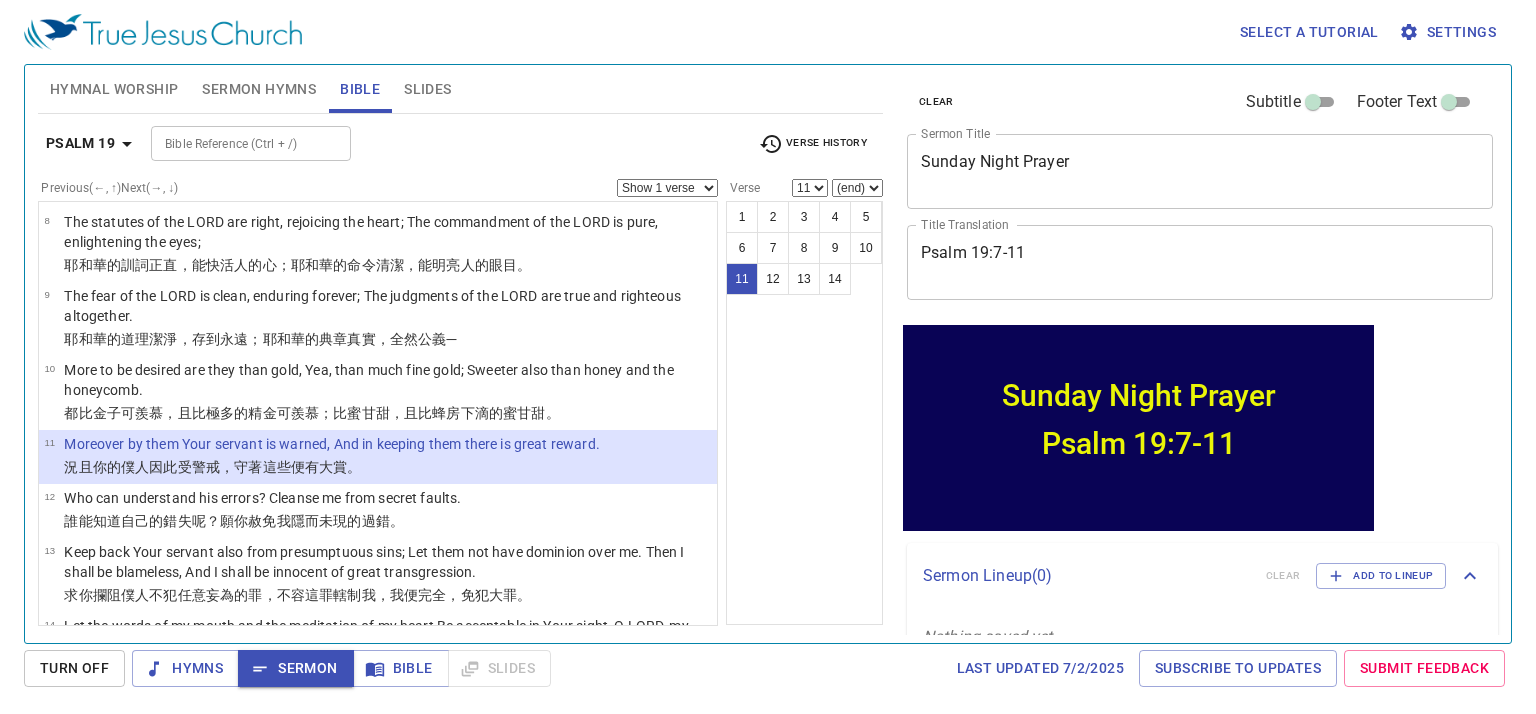 click on "7" at bounding box center [773, 248] 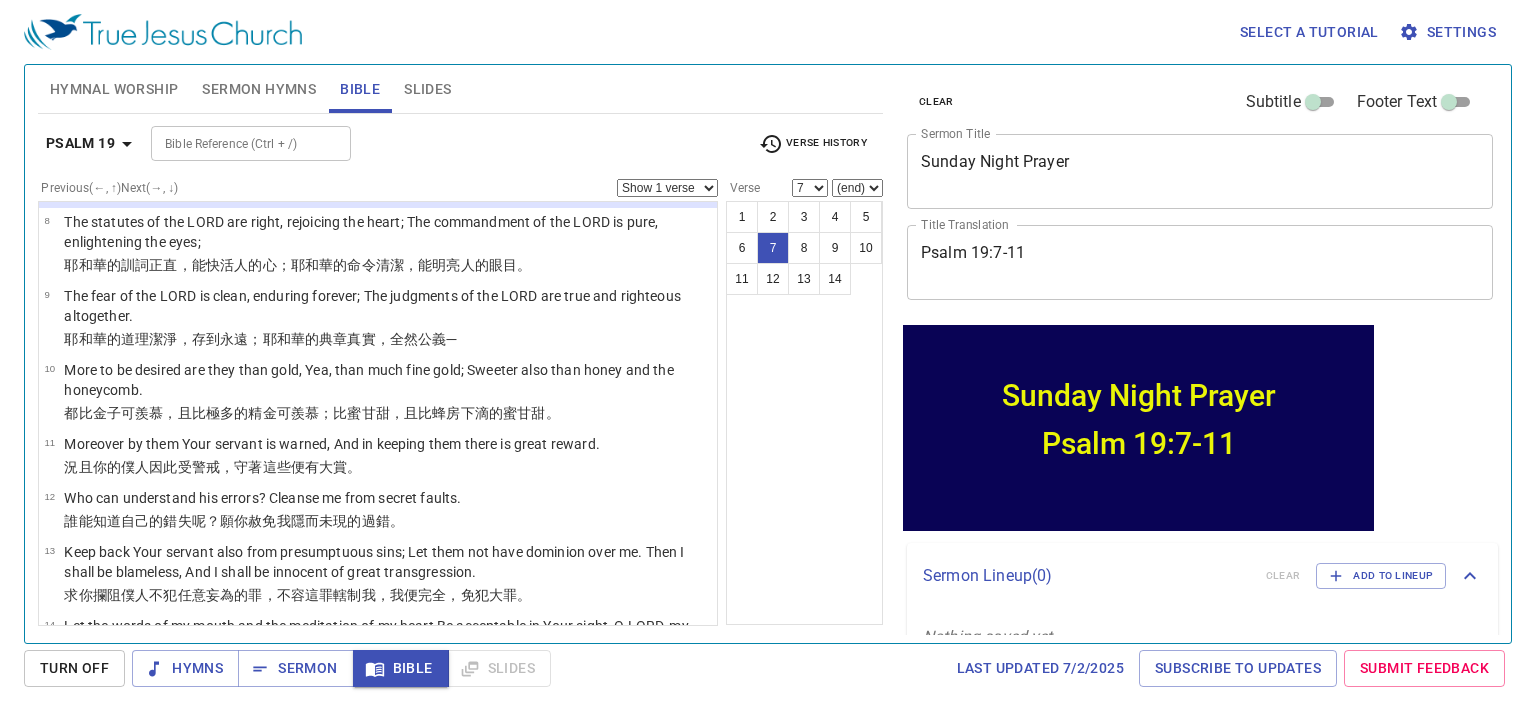 scroll, scrollTop: 237, scrollLeft: 0, axis: vertical 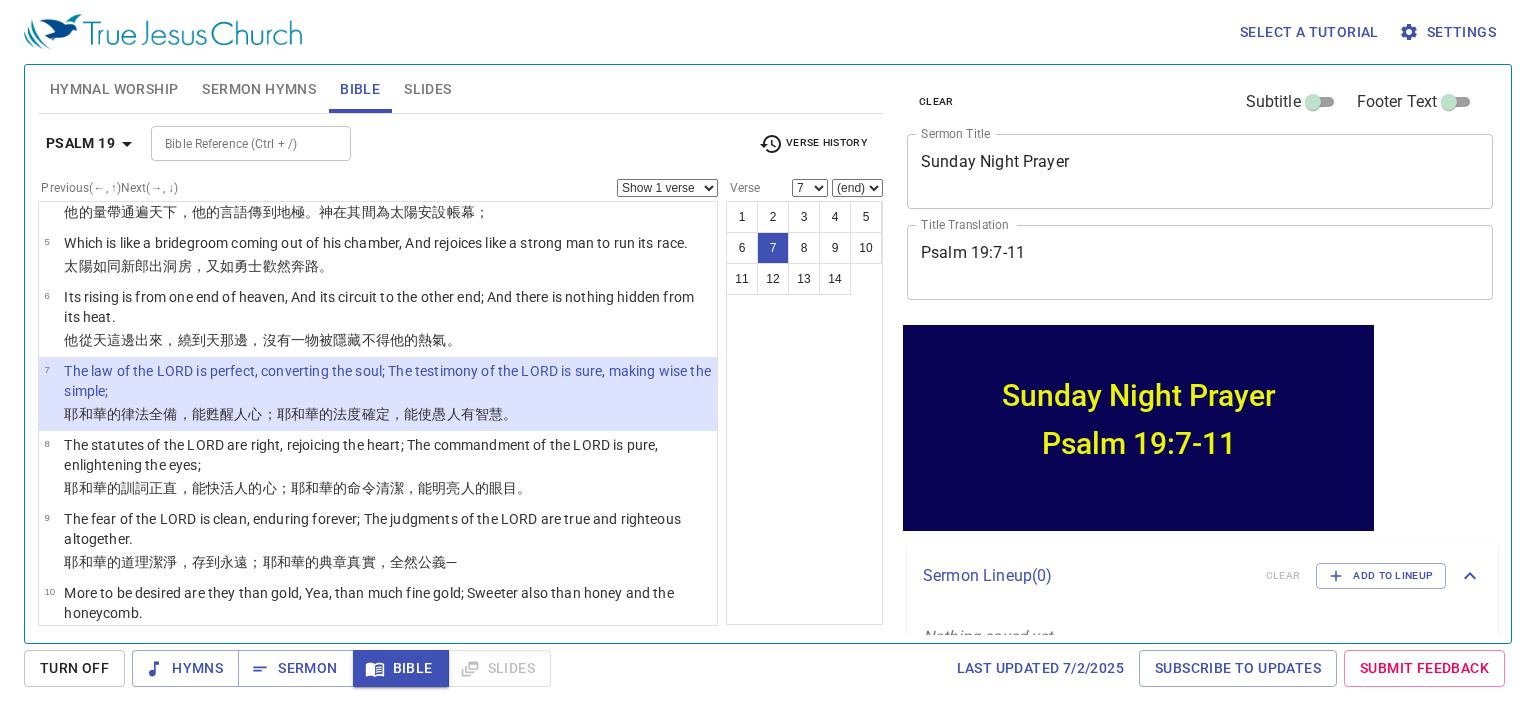 click on "Show 1 verse Show 2 verses Show 3 verses Show 4 verses Show 5 verses" at bounding box center [667, 188] 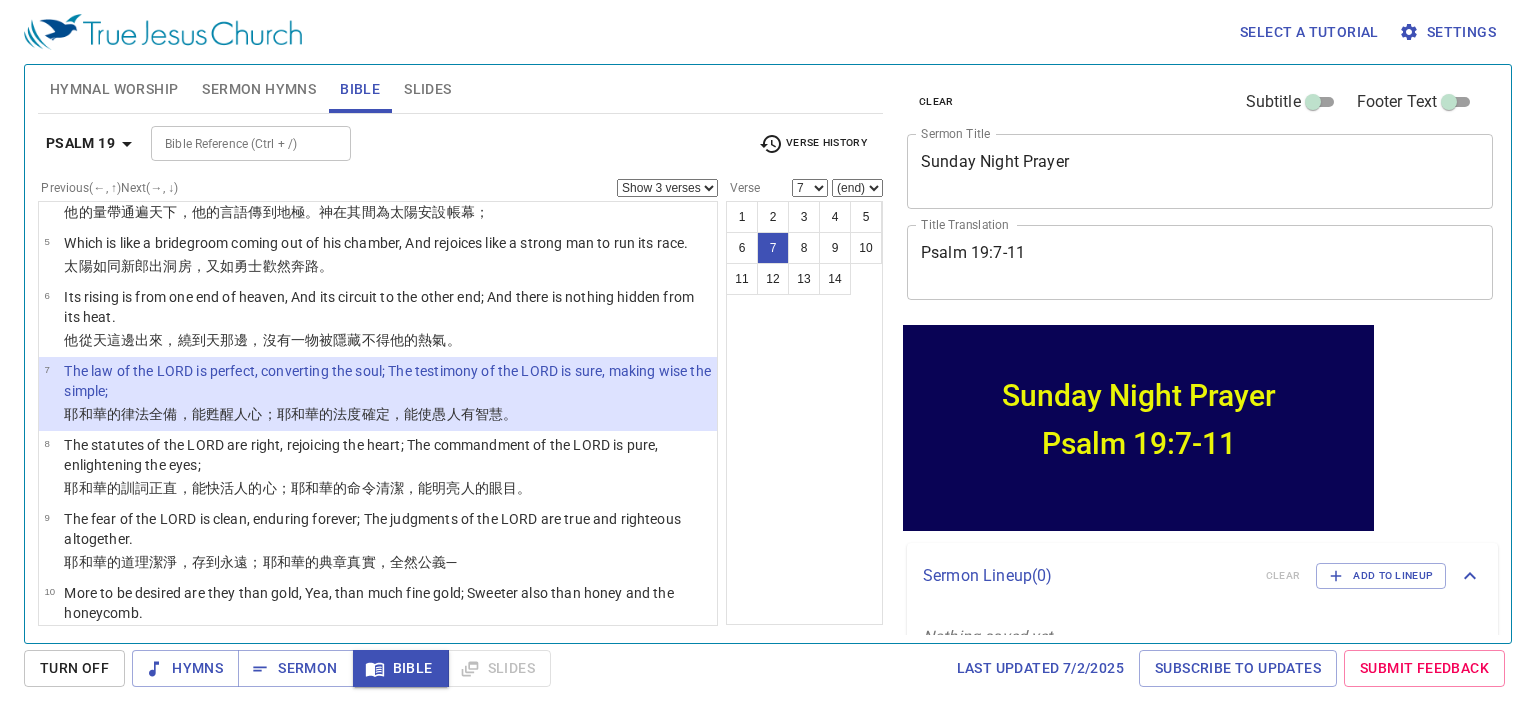 click on "Show 1 verse Show 2 verses Show 3 verses Show 4 verses Show 5 verses" at bounding box center (667, 188) 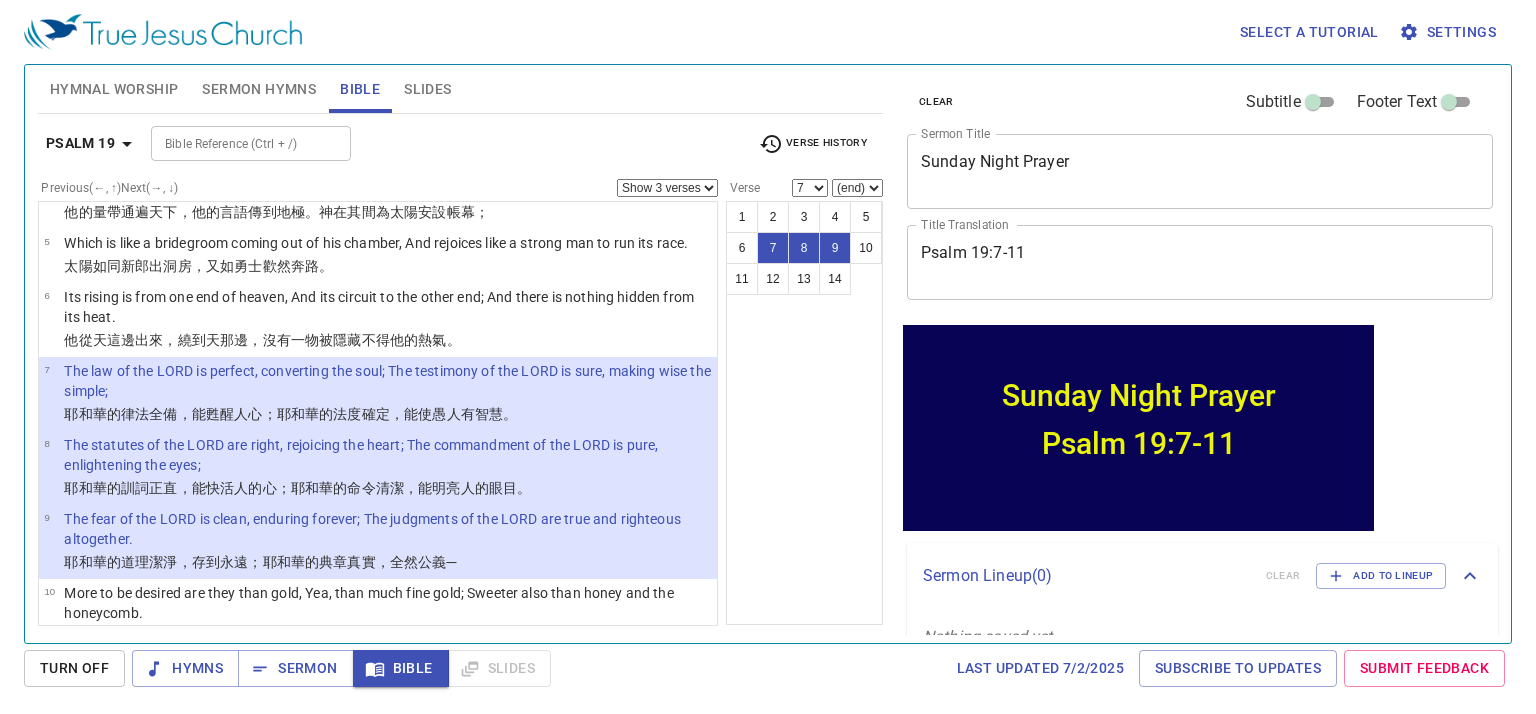 click on "10" at bounding box center [866, 248] 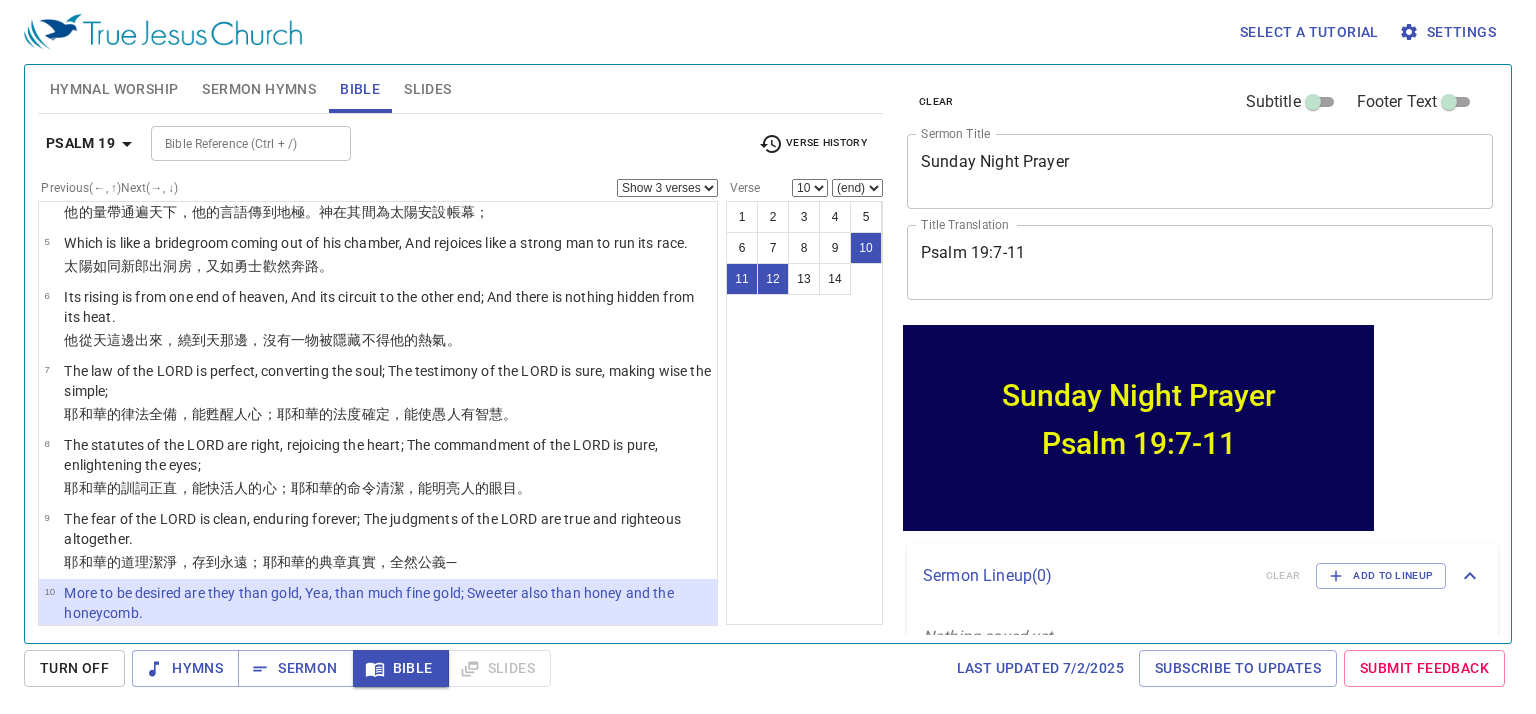 scroll, scrollTop: 460, scrollLeft: 0, axis: vertical 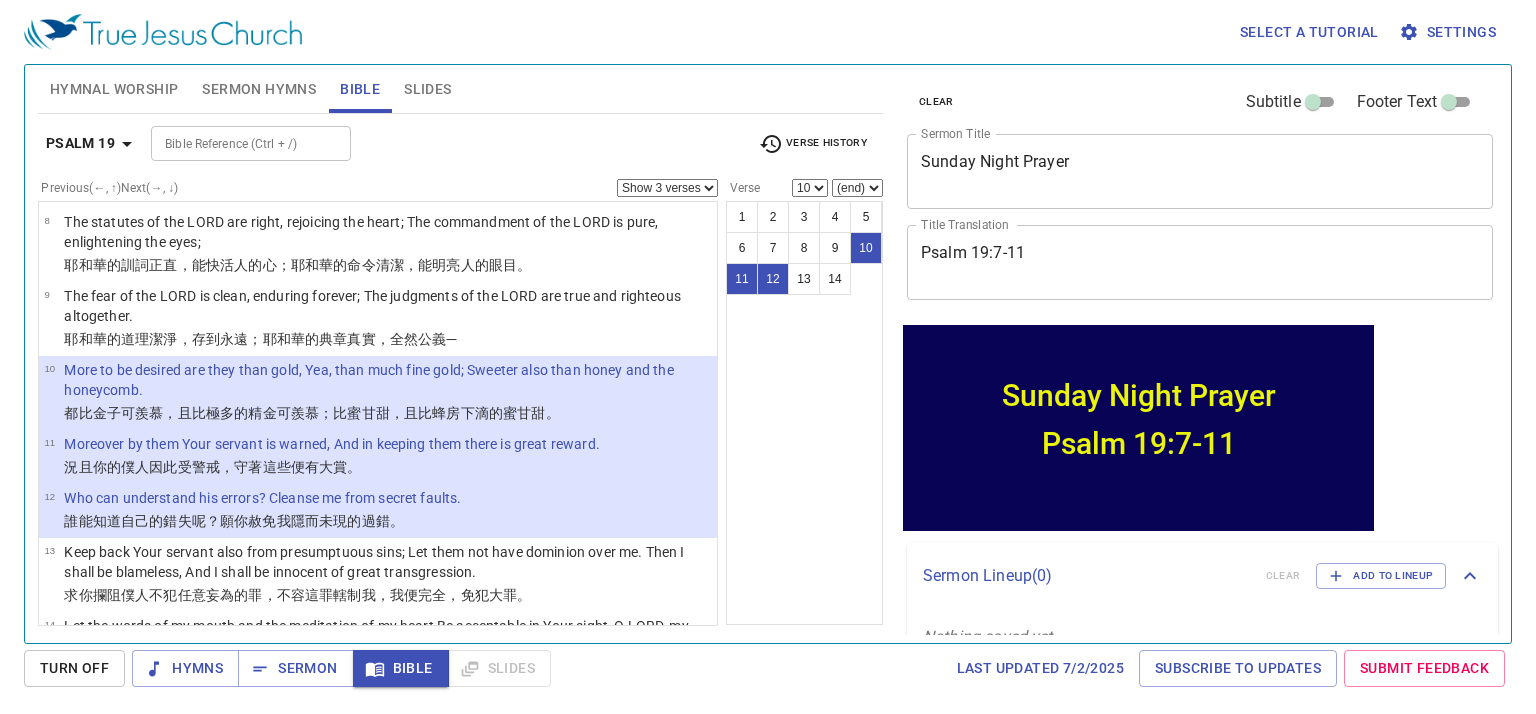 click on "Show 1 verse Show 2 verses Show 3 verses Show 4 verses Show 5 verses" at bounding box center [667, 188] 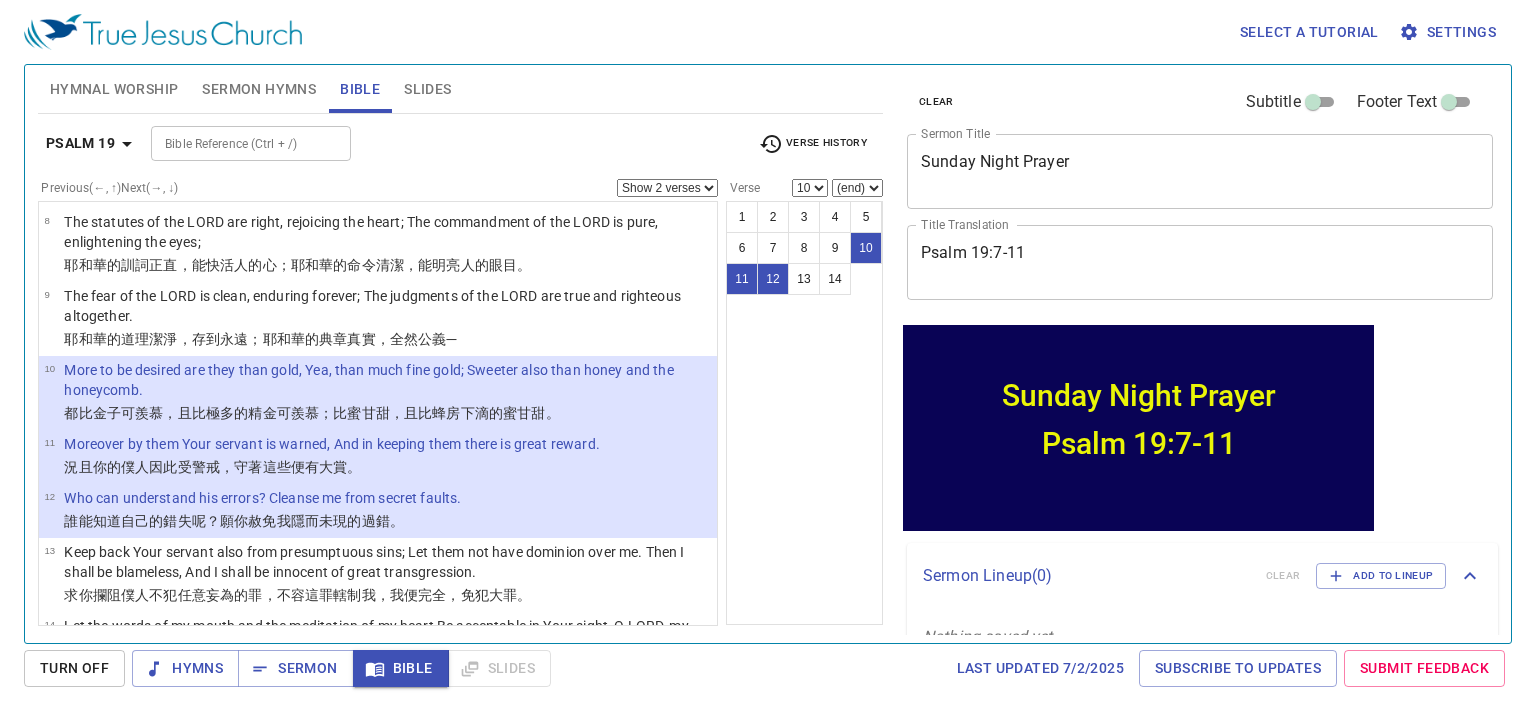 click on "Show 1 verse Show 2 verses Show 3 verses Show 4 verses Show 5 verses" at bounding box center [667, 188] 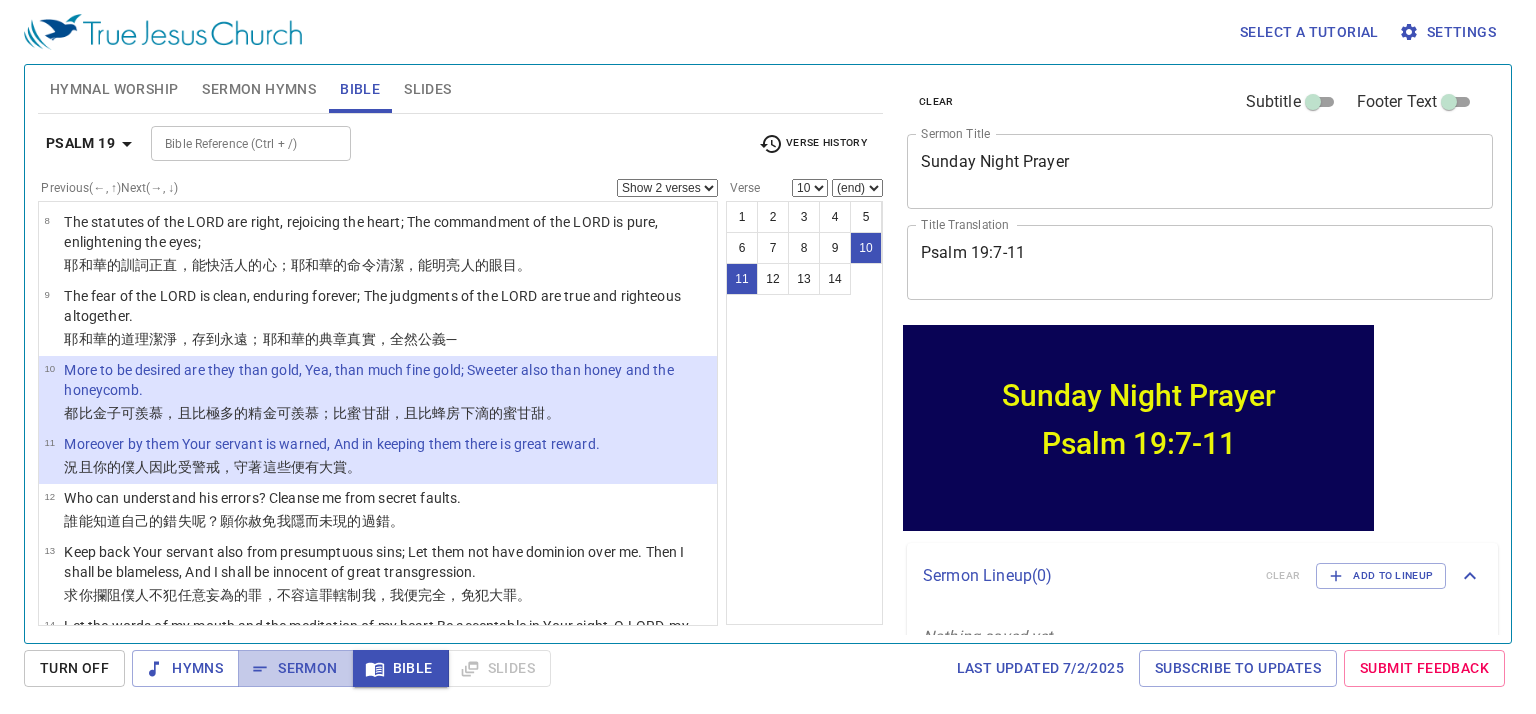 click on "Sermon" at bounding box center (295, 668) 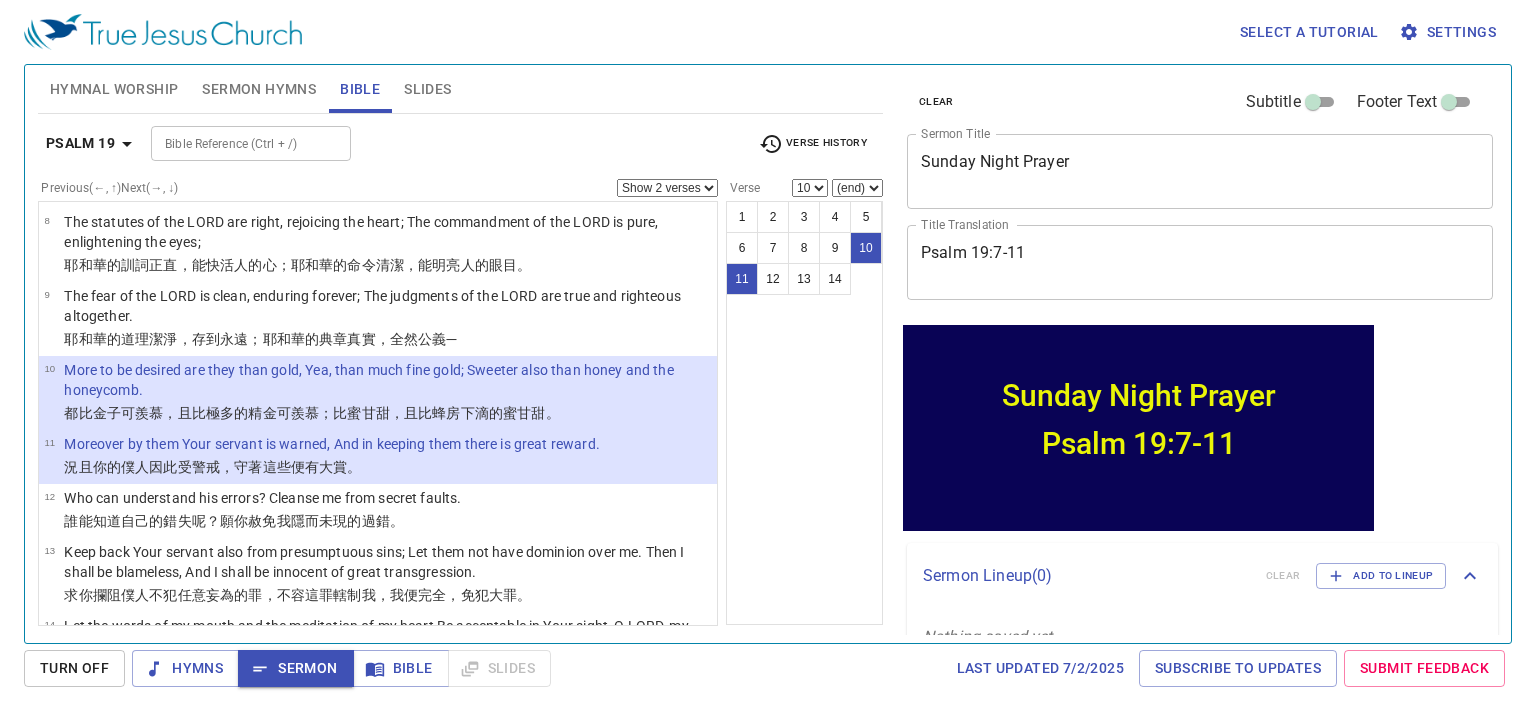 click on "Turn Off" at bounding box center [74, 668] 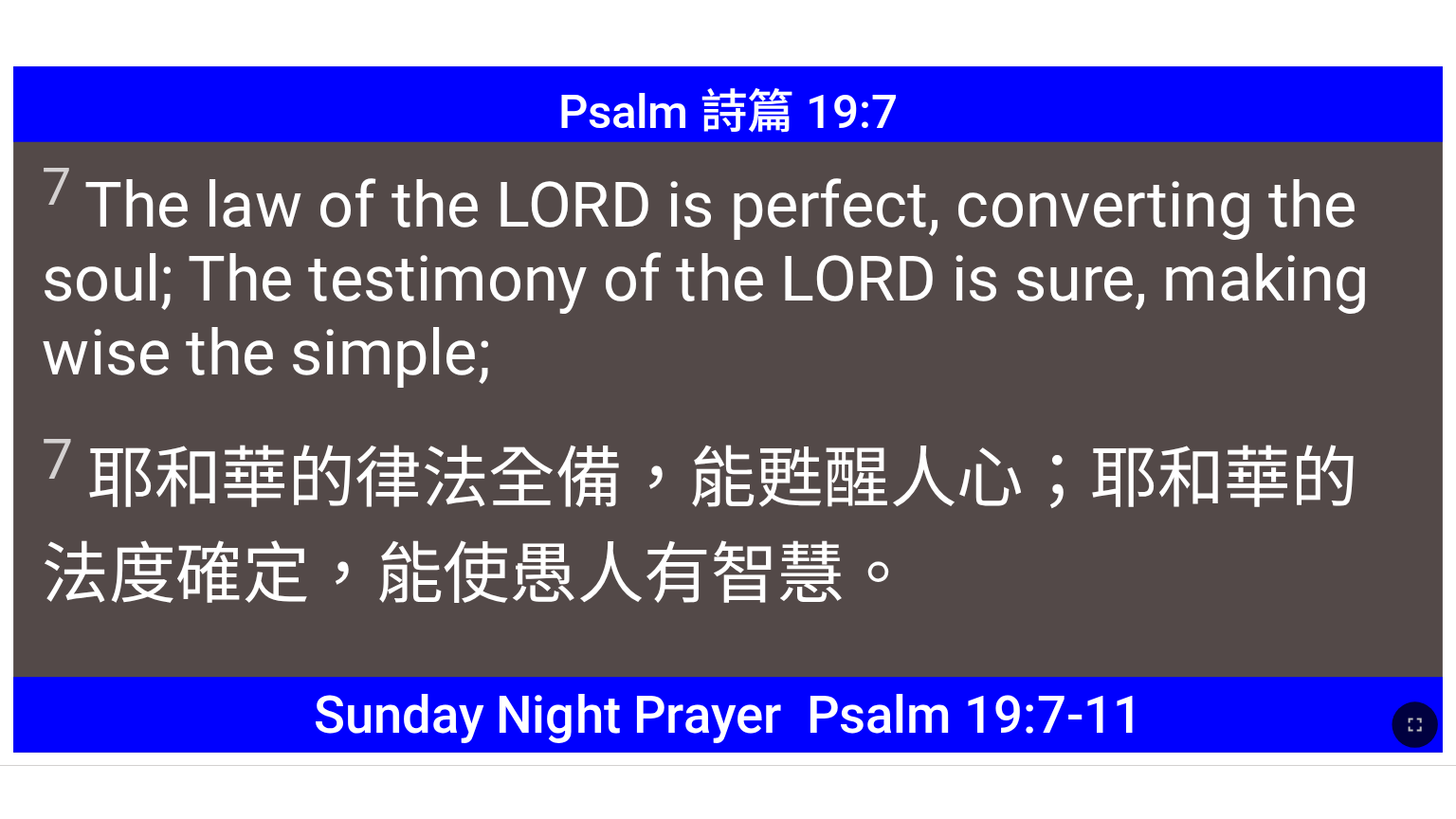 scroll, scrollTop: 0, scrollLeft: 0, axis: both 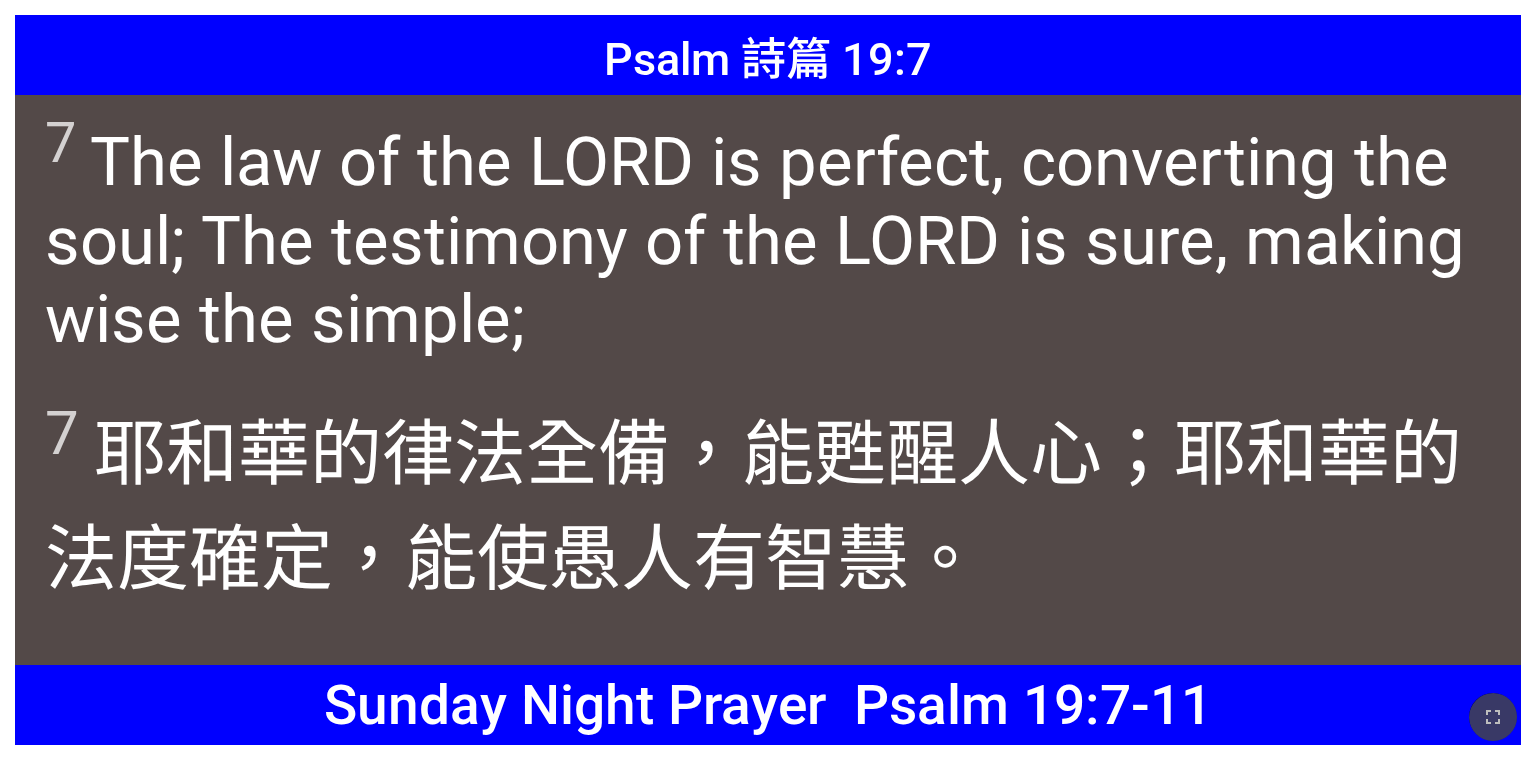 drag, startPoint x: 1495, startPoint y: 719, endPoint x: 1506, endPoint y: 776, distance: 58.0517 